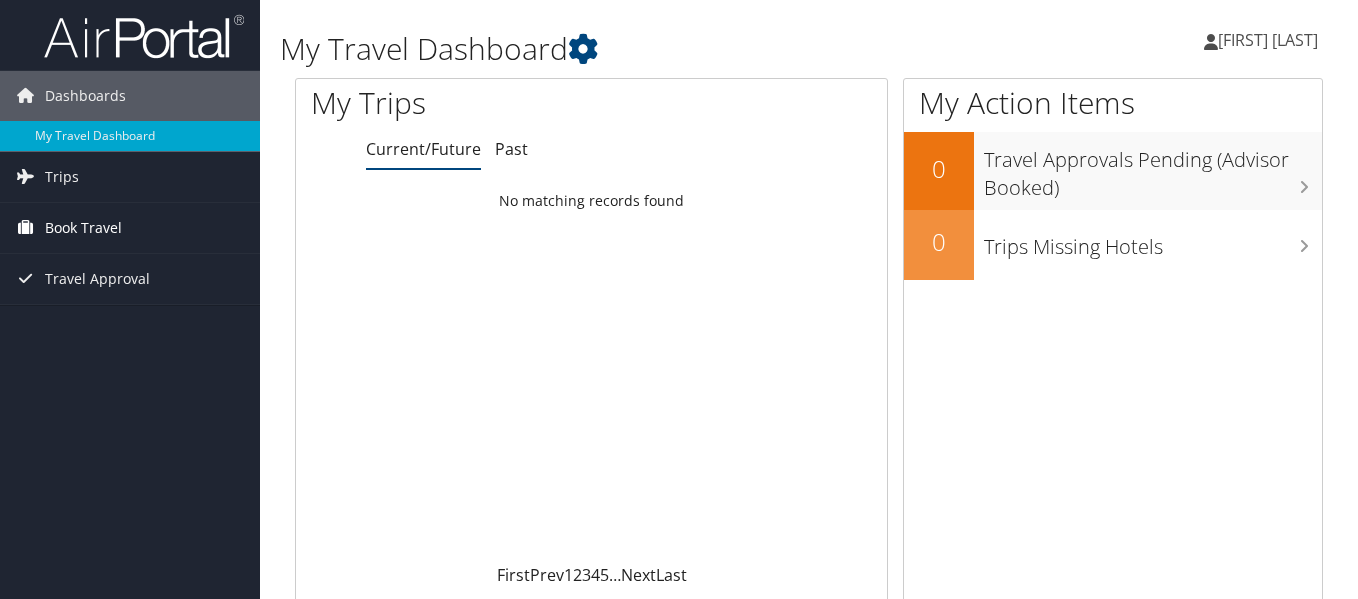 scroll, scrollTop: 0, scrollLeft: 0, axis: both 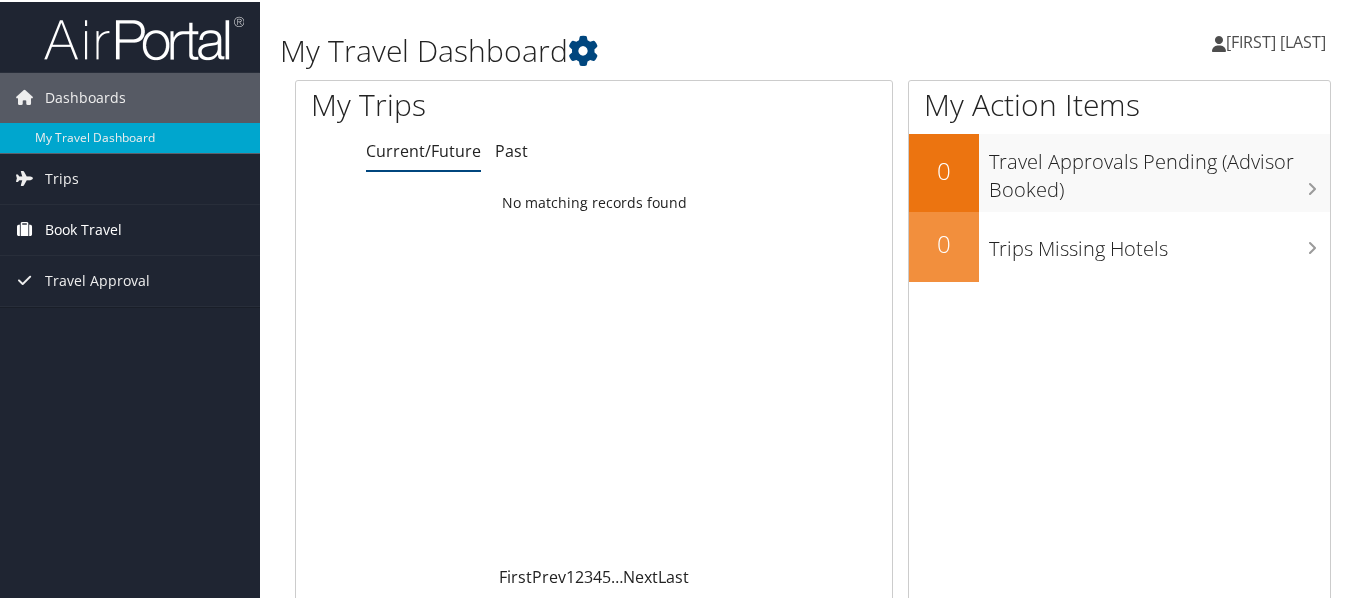 click on "Book Travel" at bounding box center (83, 228) 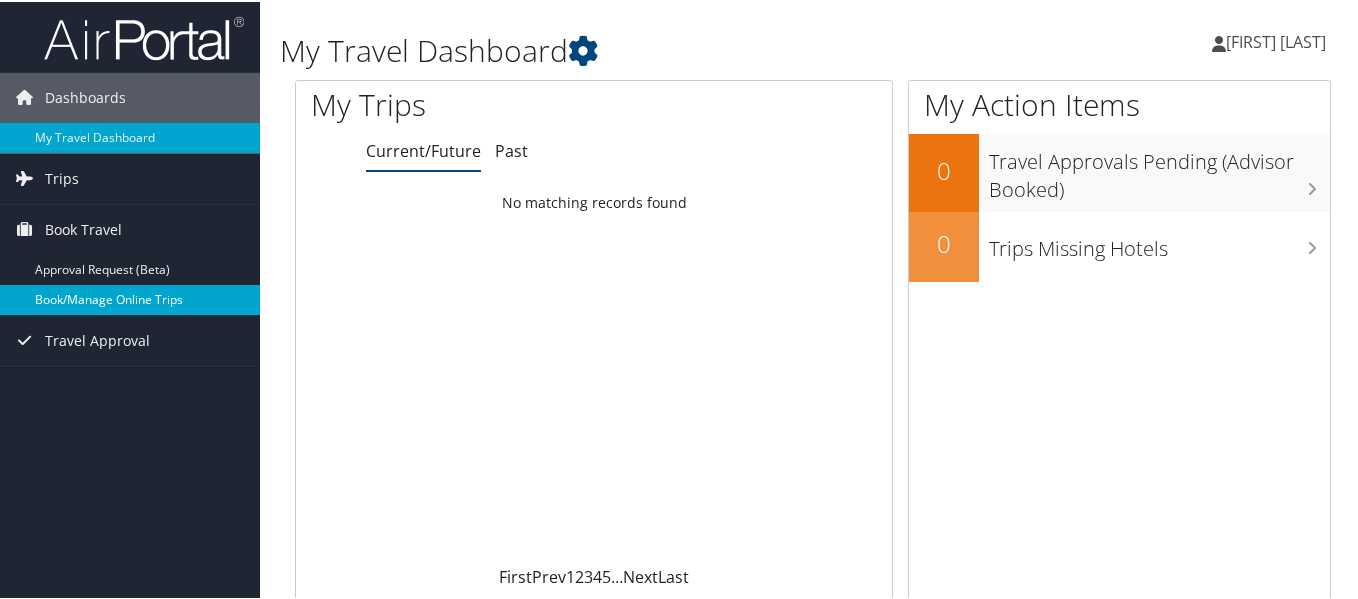 click on "Book/Manage Online Trips" at bounding box center (130, 298) 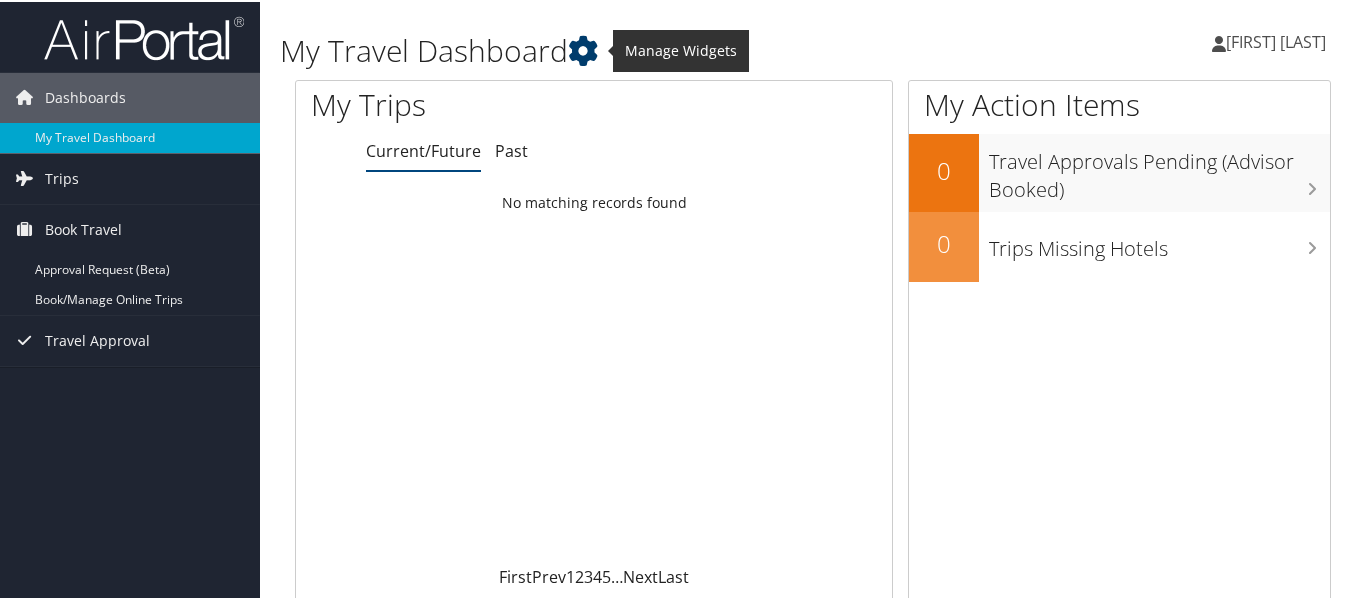 click at bounding box center (583, 49) 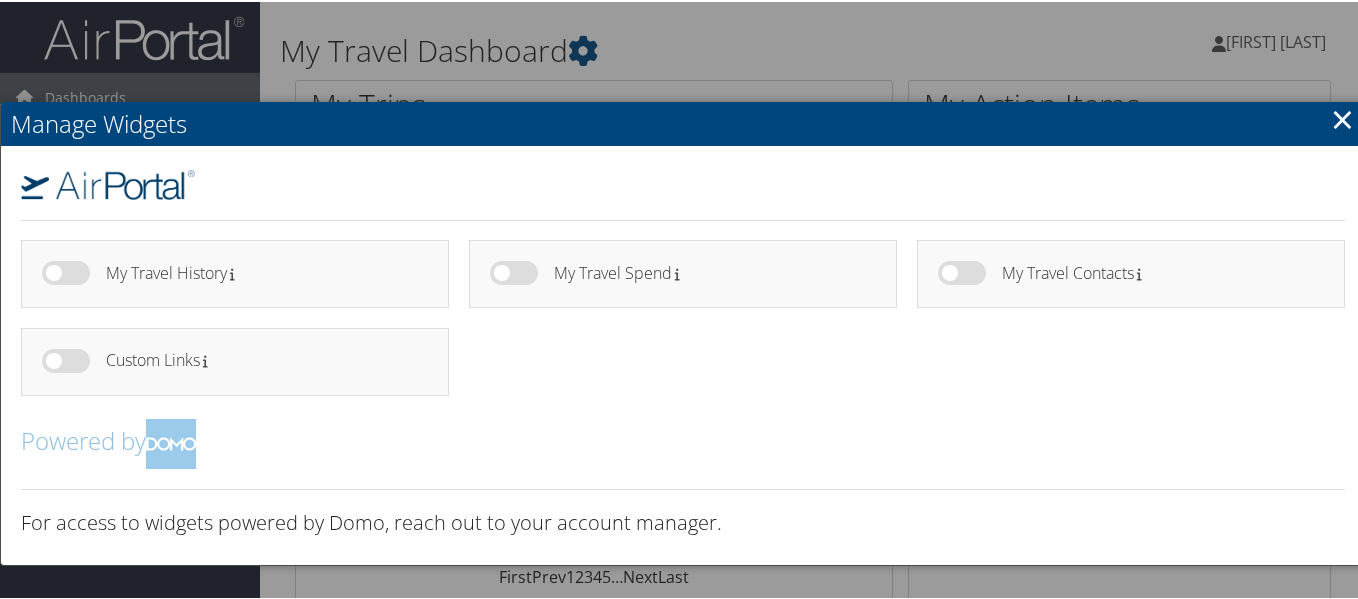 click at bounding box center [683, 299] 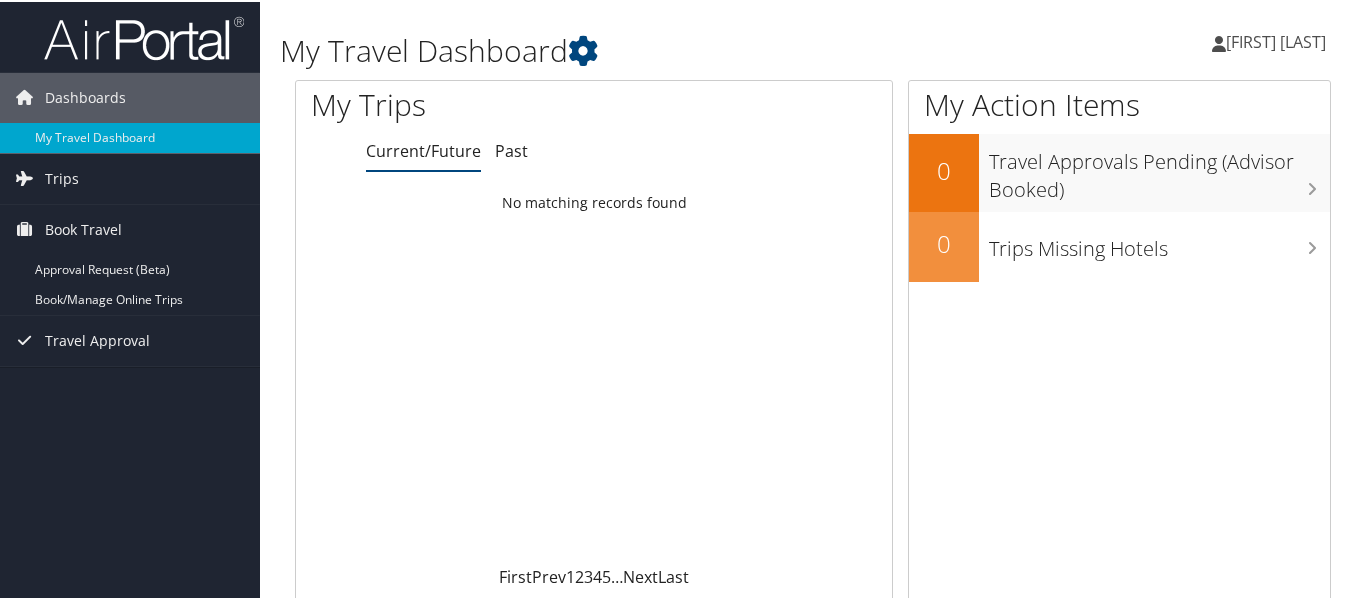 click on "[FIRST] [LAST]" at bounding box center [1276, 40] 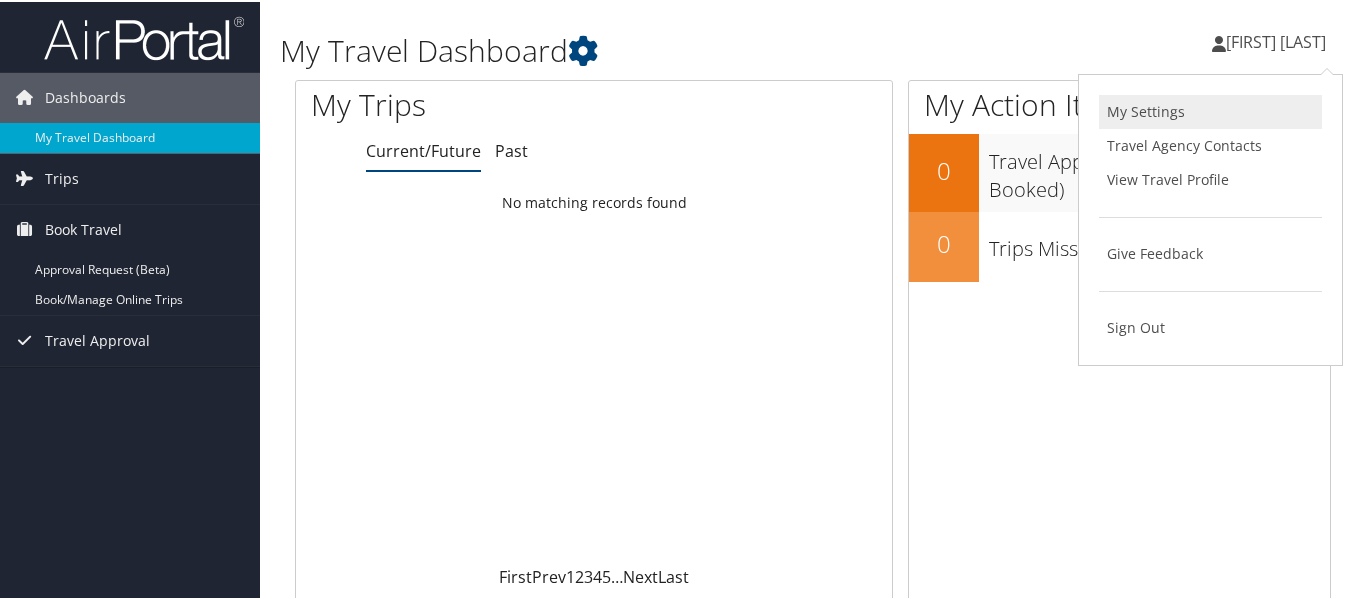 click on "My Settings" at bounding box center (1210, 110) 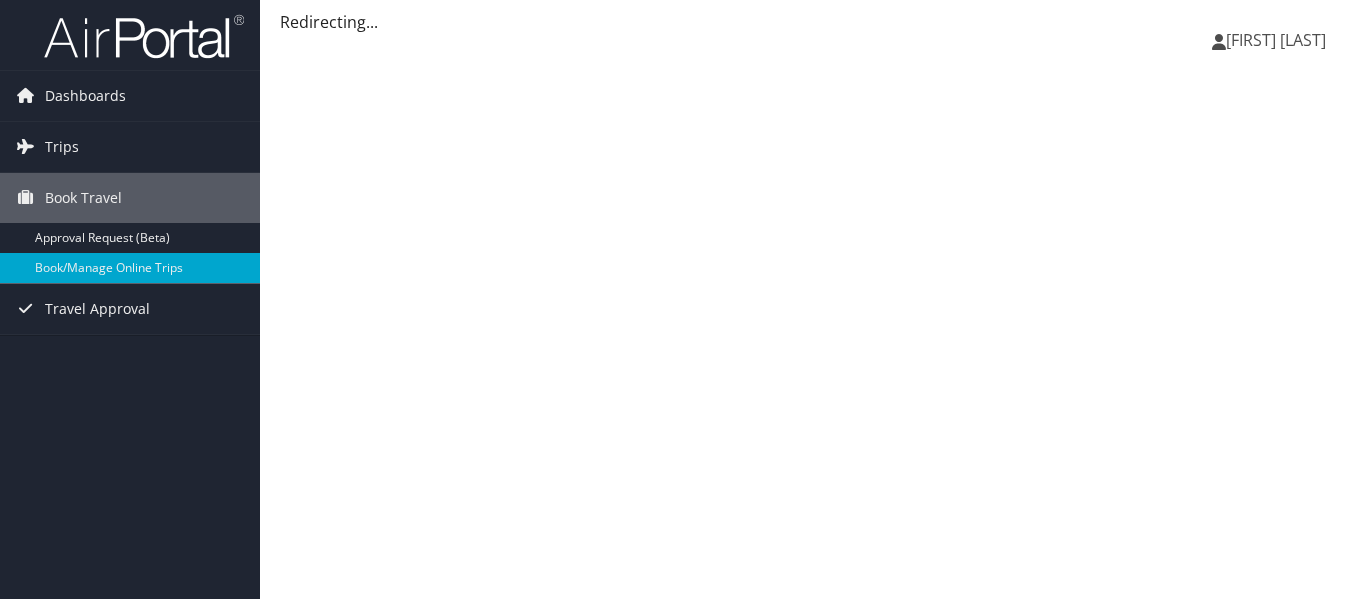 scroll, scrollTop: 0, scrollLeft: 0, axis: both 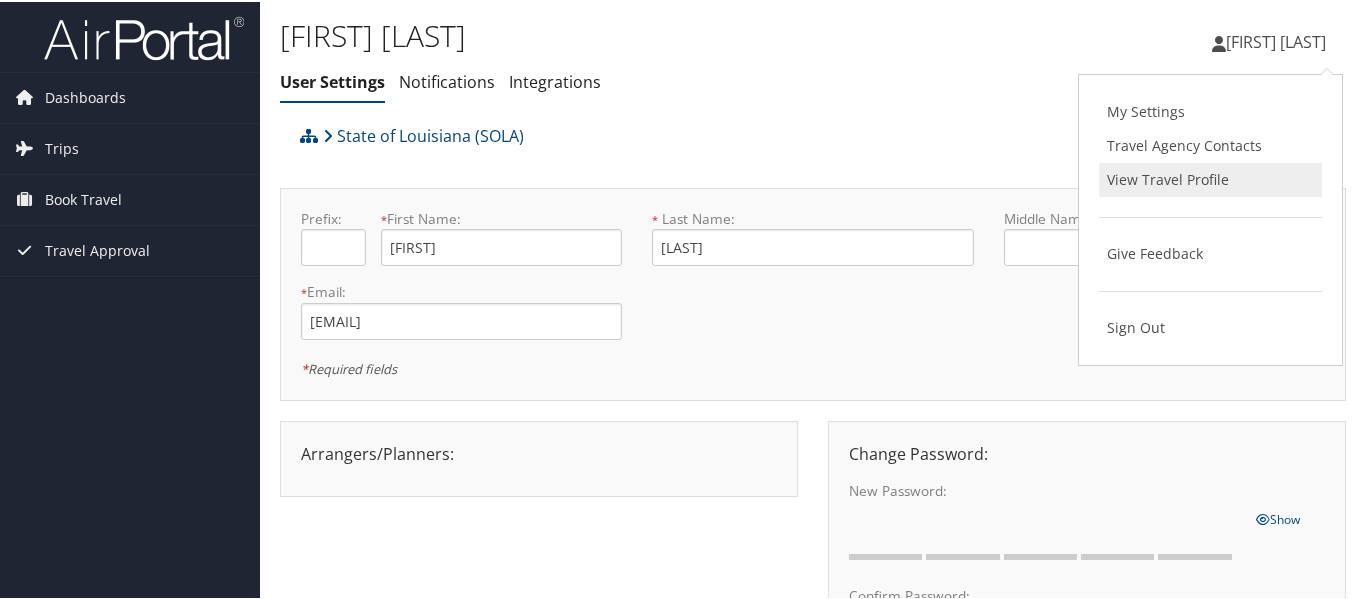 click on "View Travel Profile" at bounding box center [1210, 178] 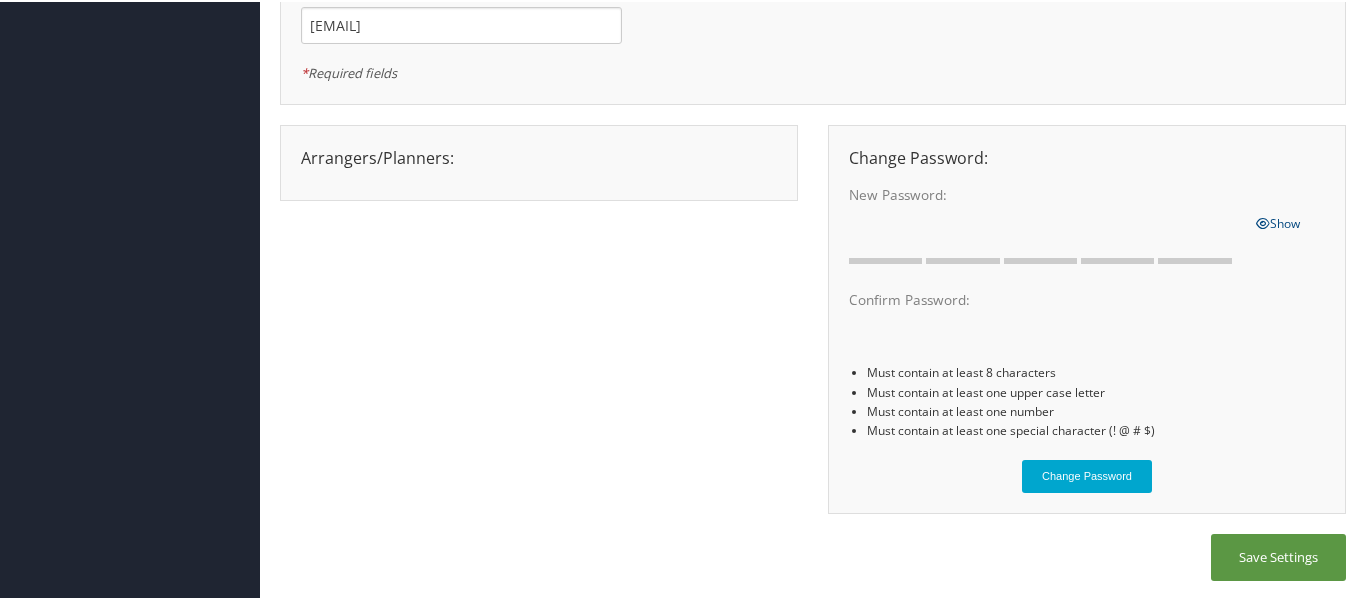 scroll, scrollTop: 0, scrollLeft: 0, axis: both 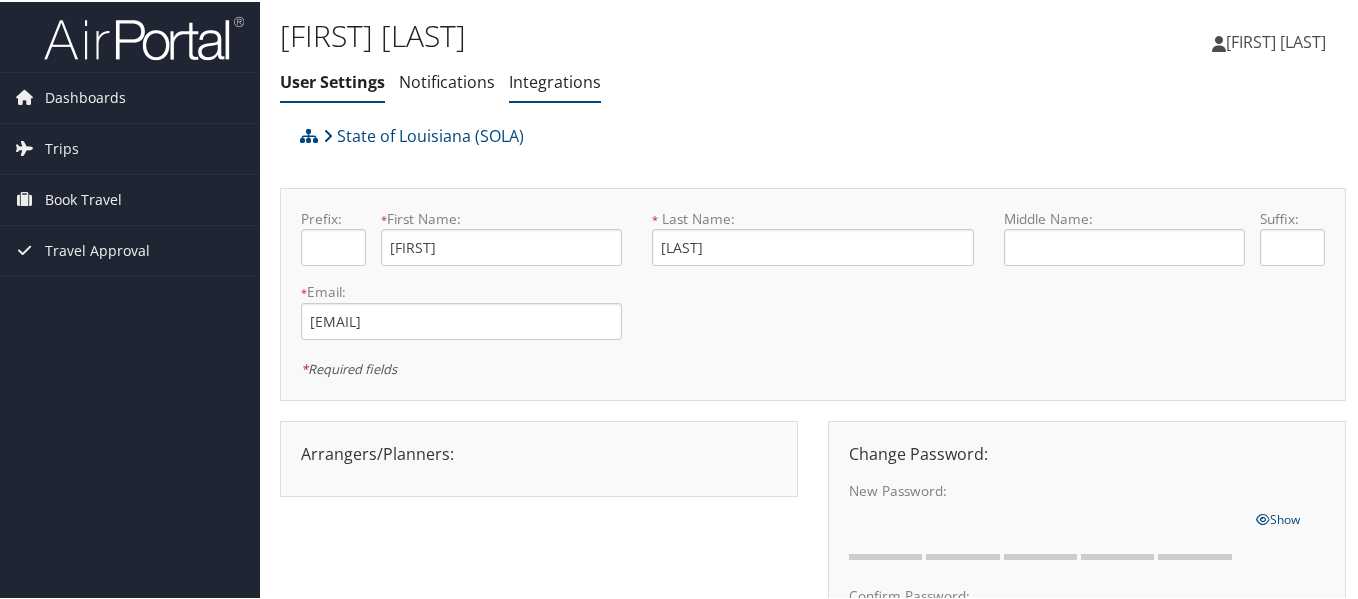 click on "Integrations" at bounding box center [555, 81] 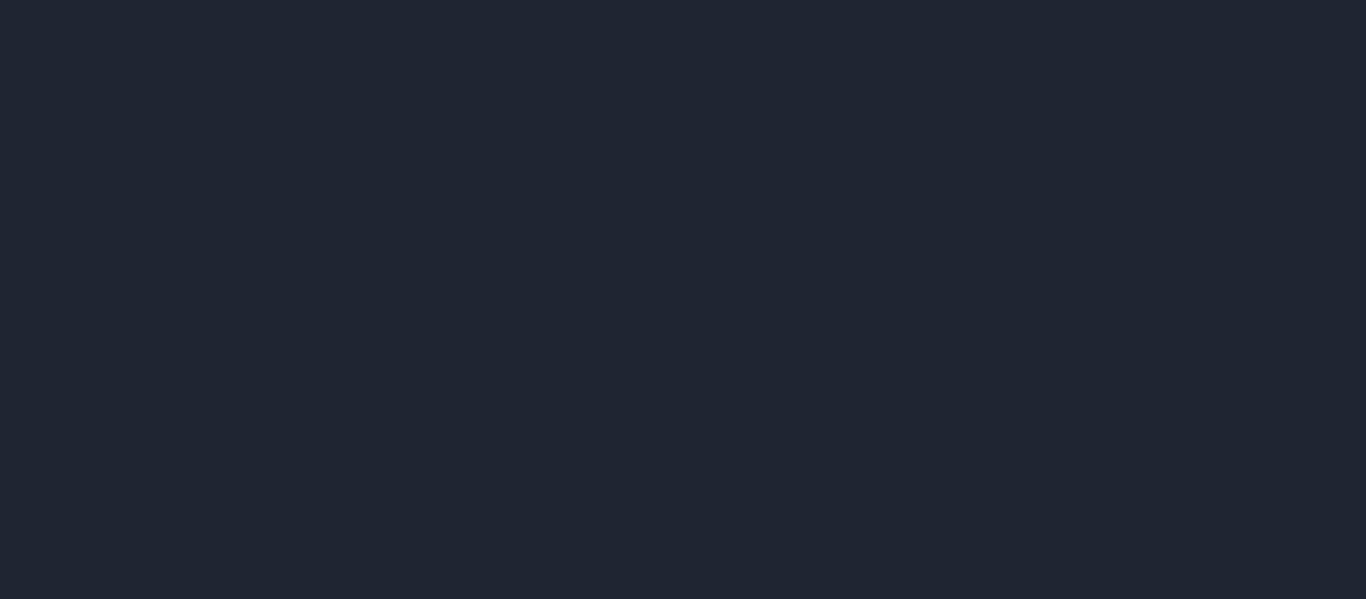 scroll, scrollTop: 0, scrollLeft: 0, axis: both 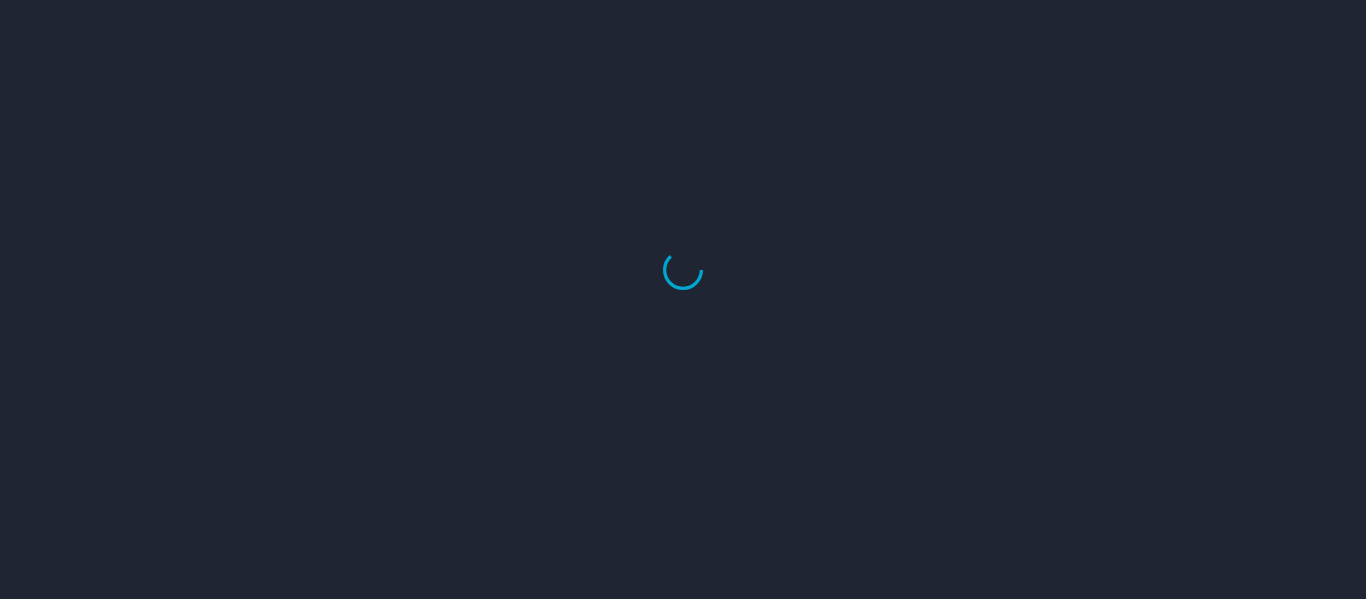 select on "US" 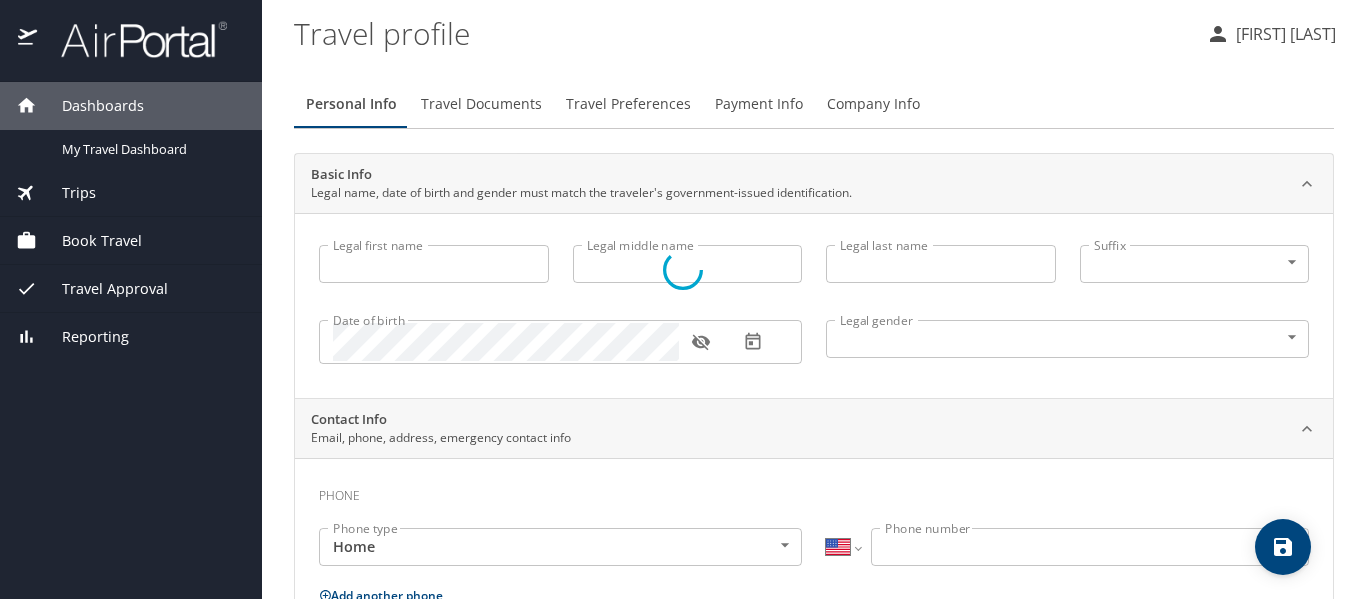 type on "[FIRST]" 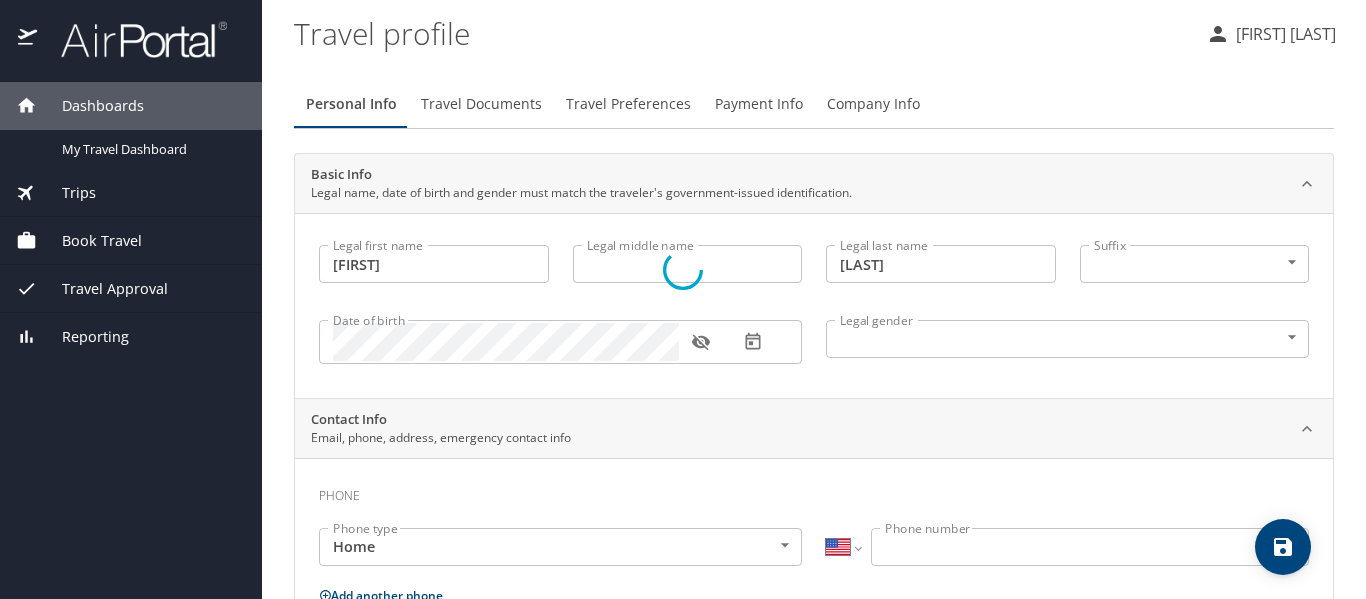 select on "US" 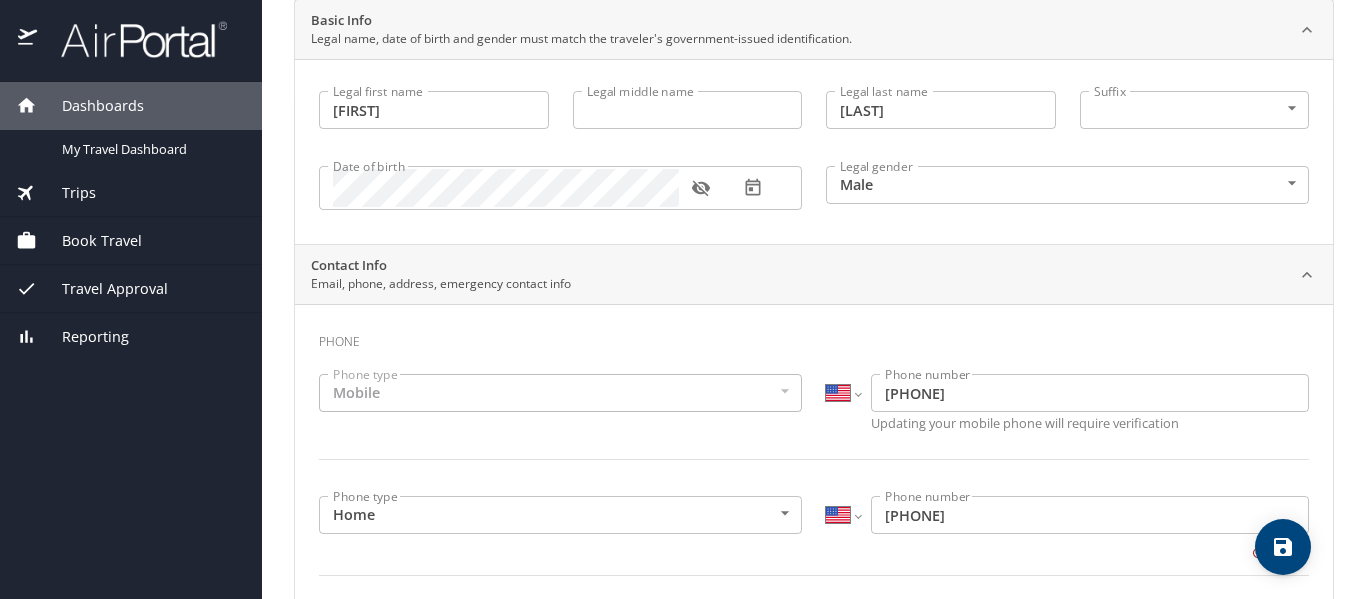 scroll, scrollTop: 0, scrollLeft: 0, axis: both 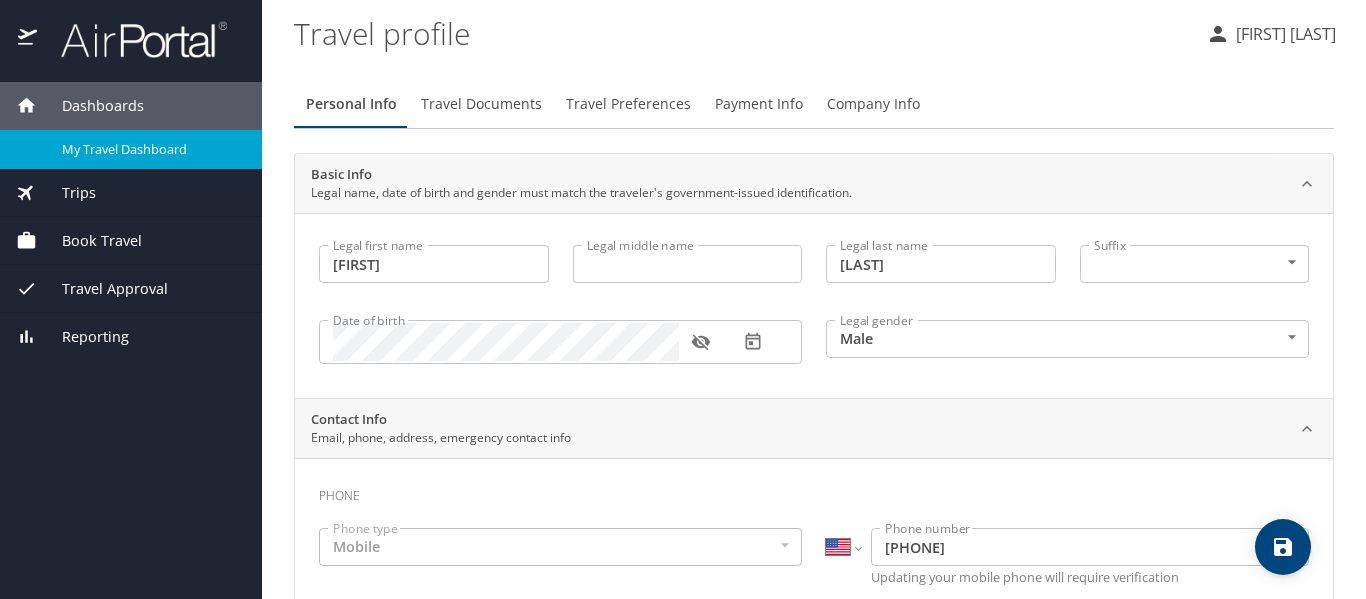 click on "My Travel Dashboard" at bounding box center [131, 149] 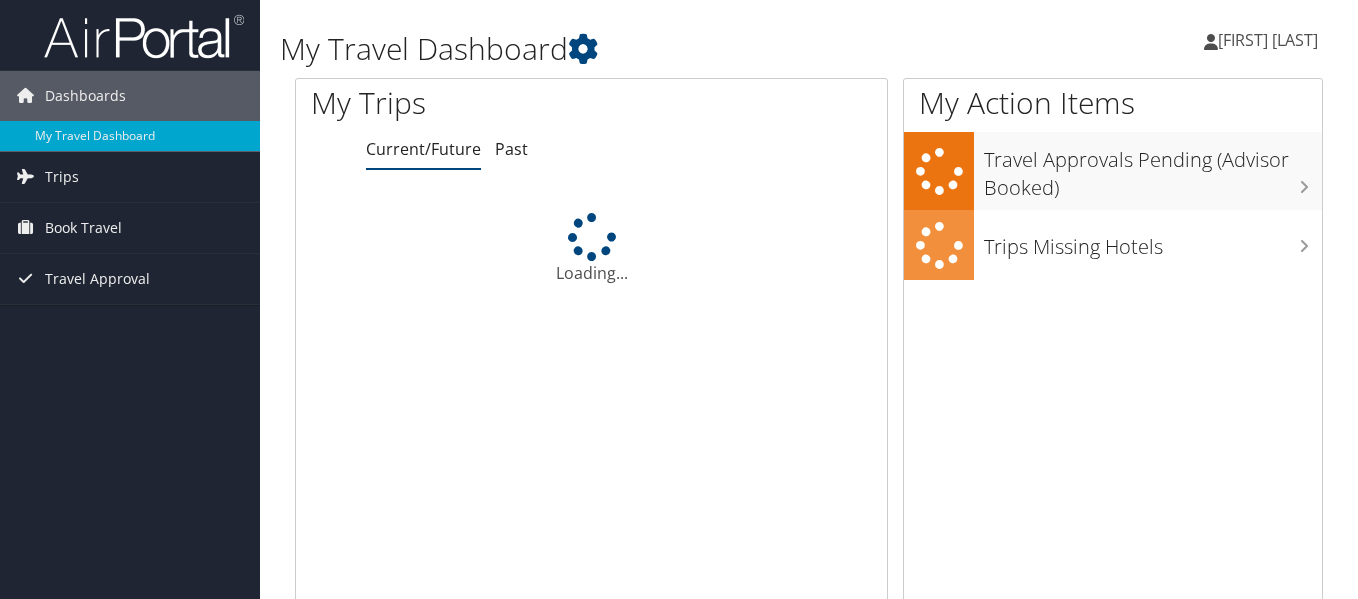 scroll, scrollTop: 0, scrollLeft: 0, axis: both 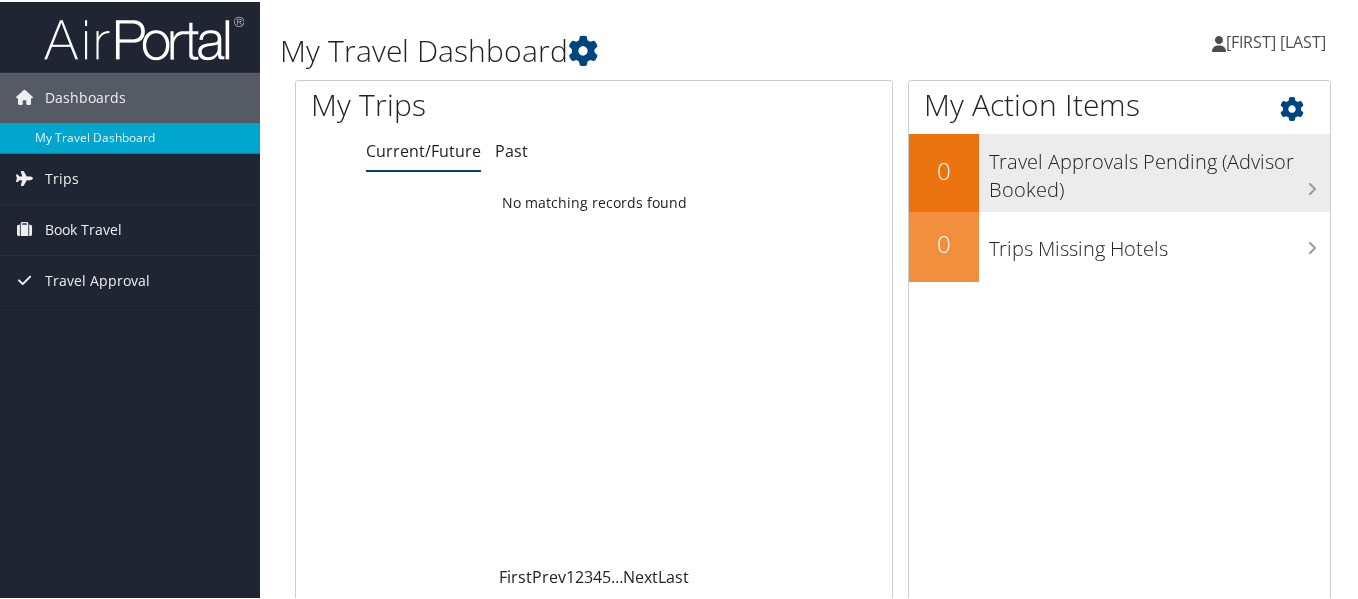 click on "Travel Approvals Pending (Advisor Booked)" at bounding box center [1159, 169] 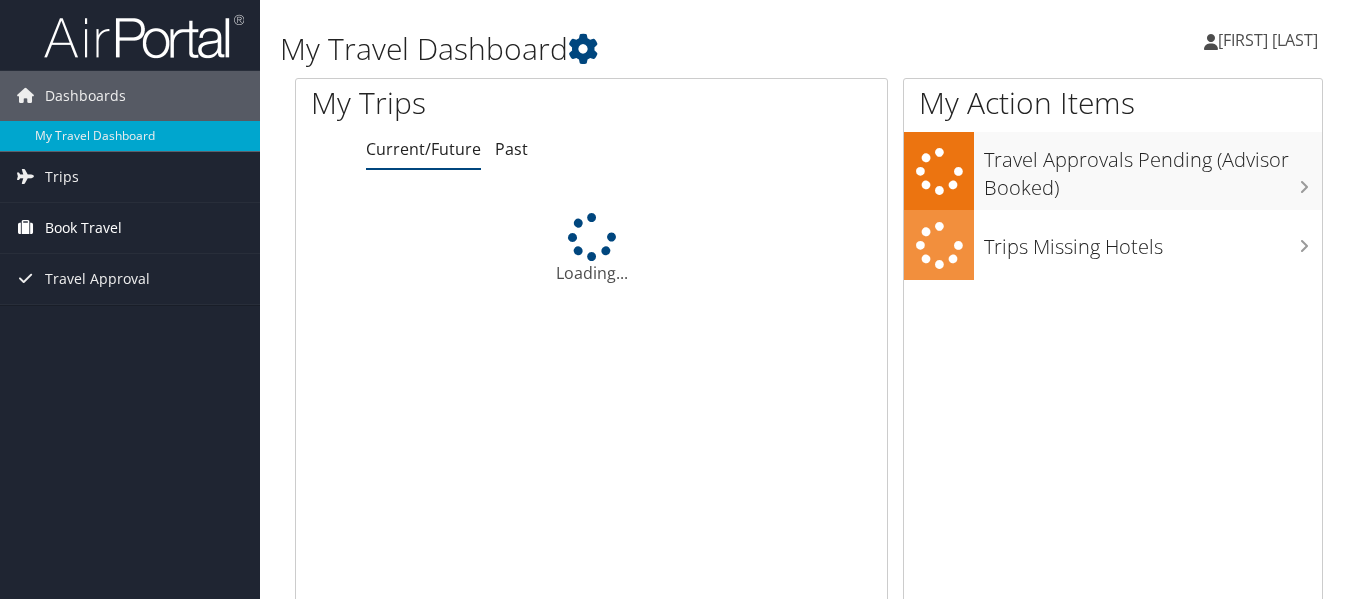 scroll, scrollTop: 0, scrollLeft: 0, axis: both 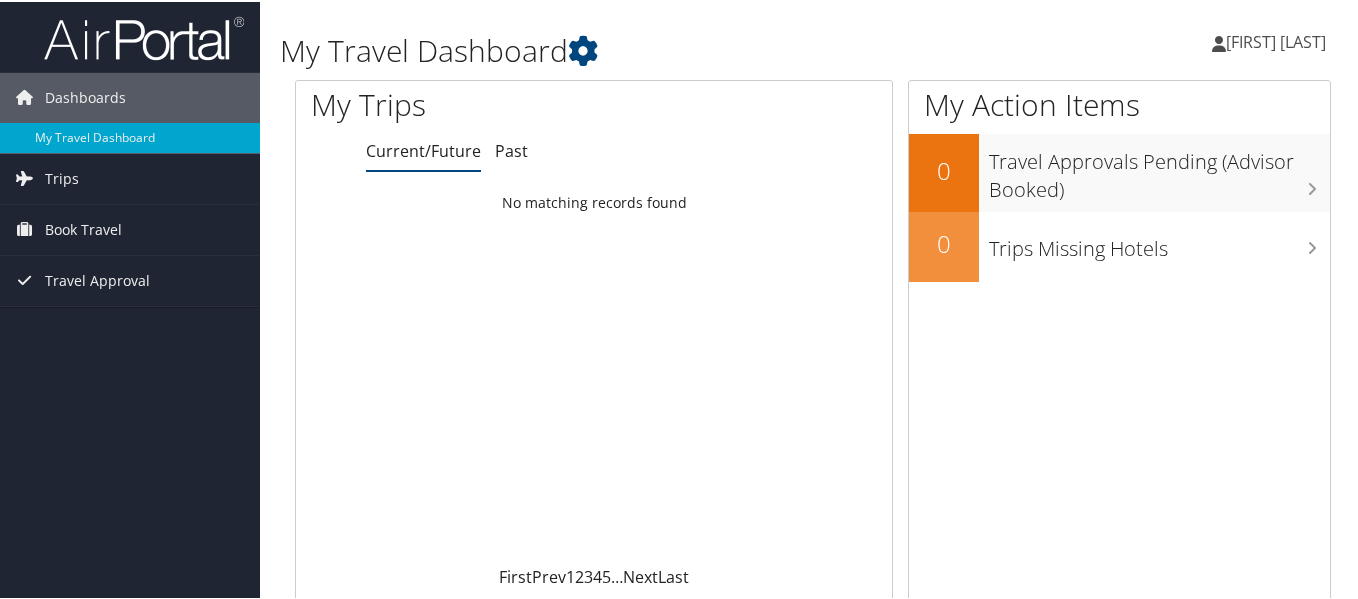 click on "[FIRST] [LAST]" at bounding box center (1276, 40) 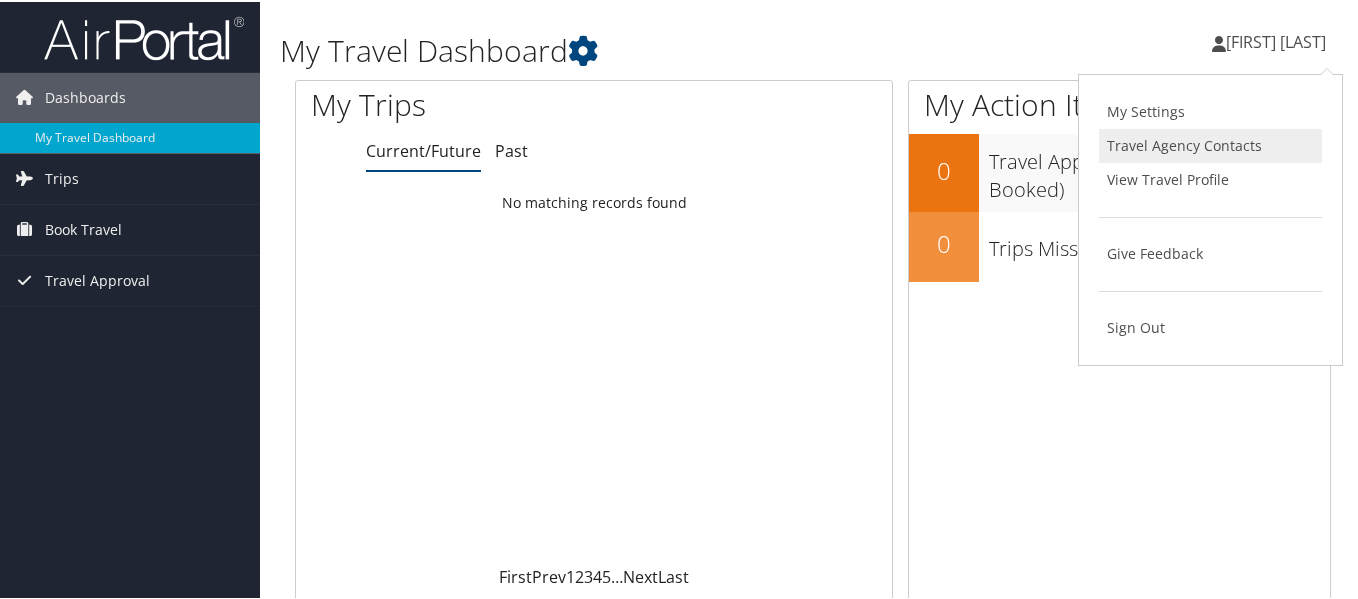 click on "Travel Agency Contacts" at bounding box center (1210, 144) 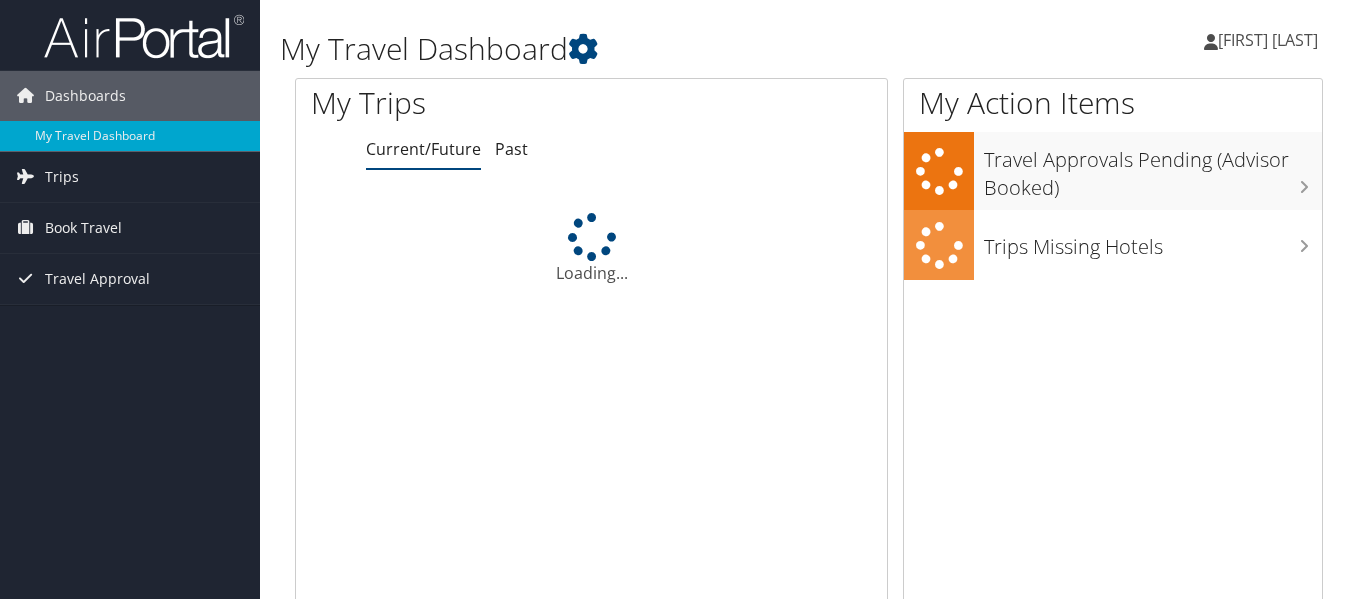 scroll, scrollTop: 0, scrollLeft: 0, axis: both 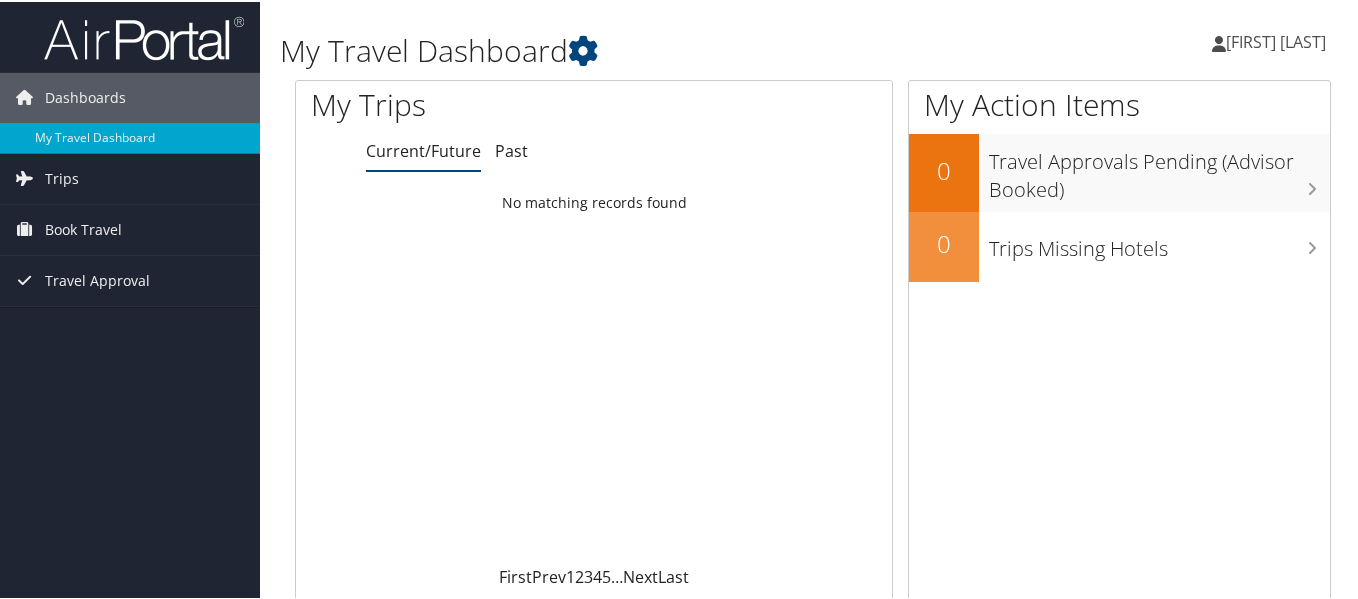 click on "[FIRST] [LAST]" at bounding box center (1276, 40) 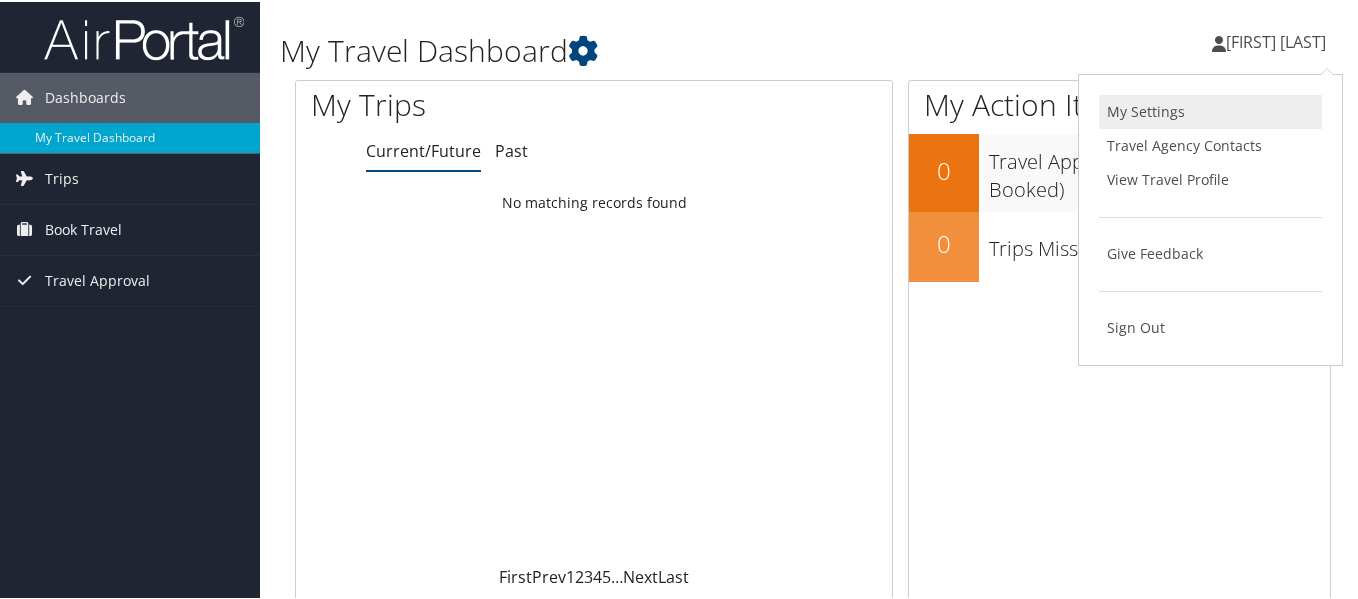 click on "My Settings" at bounding box center (1210, 110) 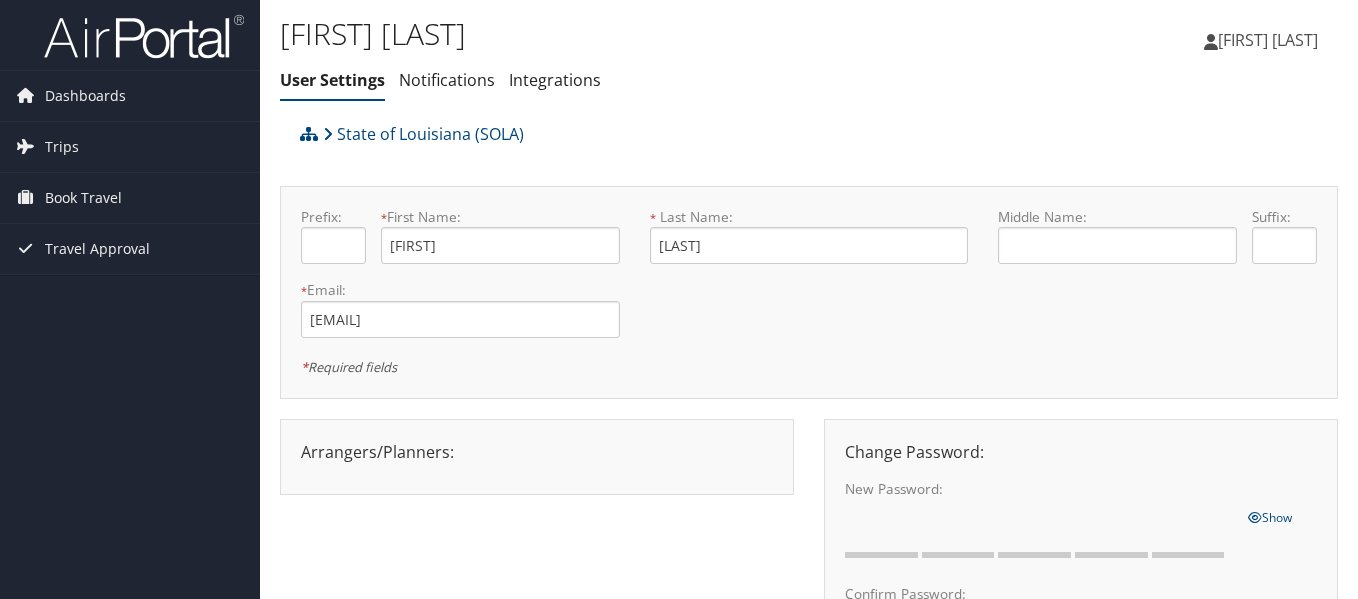 scroll, scrollTop: 0, scrollLeft: 0, axis: both 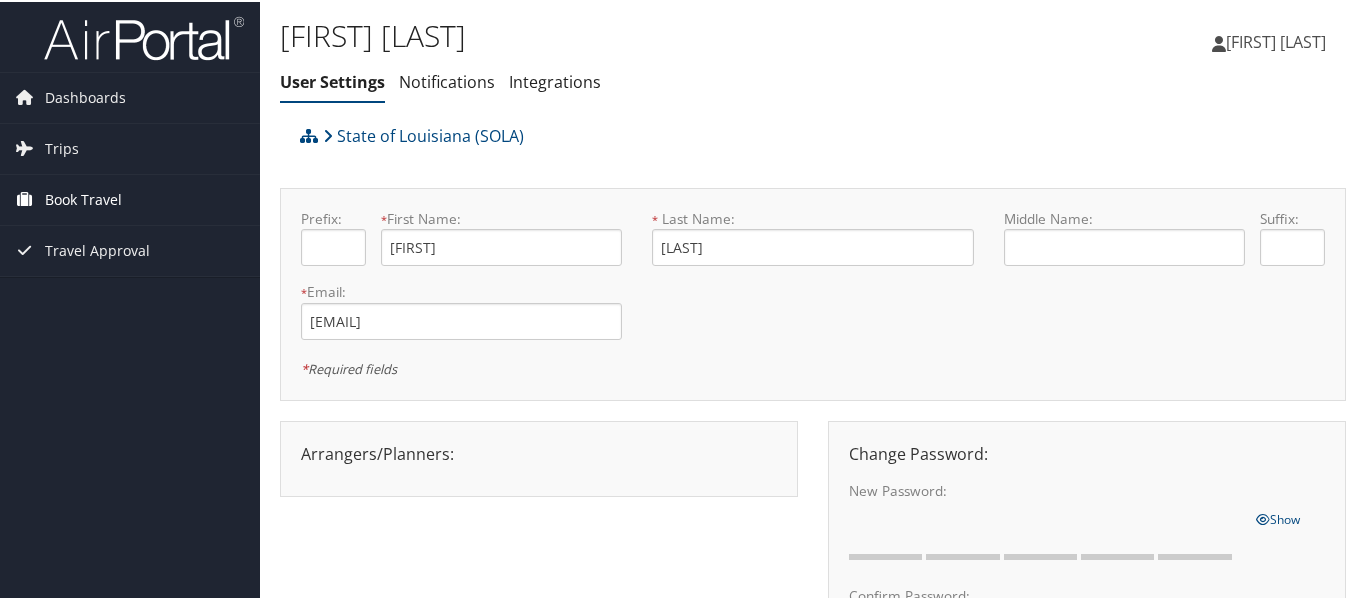 click on "Book Travel" at bounding box center (83, 198) 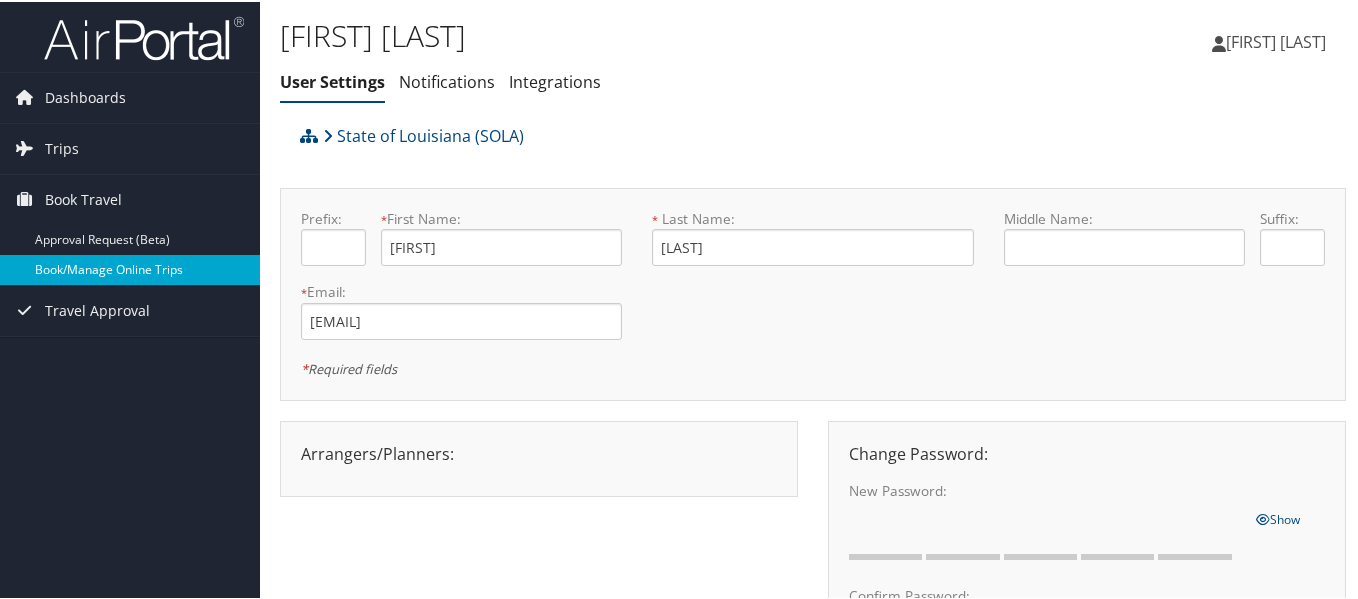 click on "Book/Manage Online Trips" at bounding box center (130, 268) 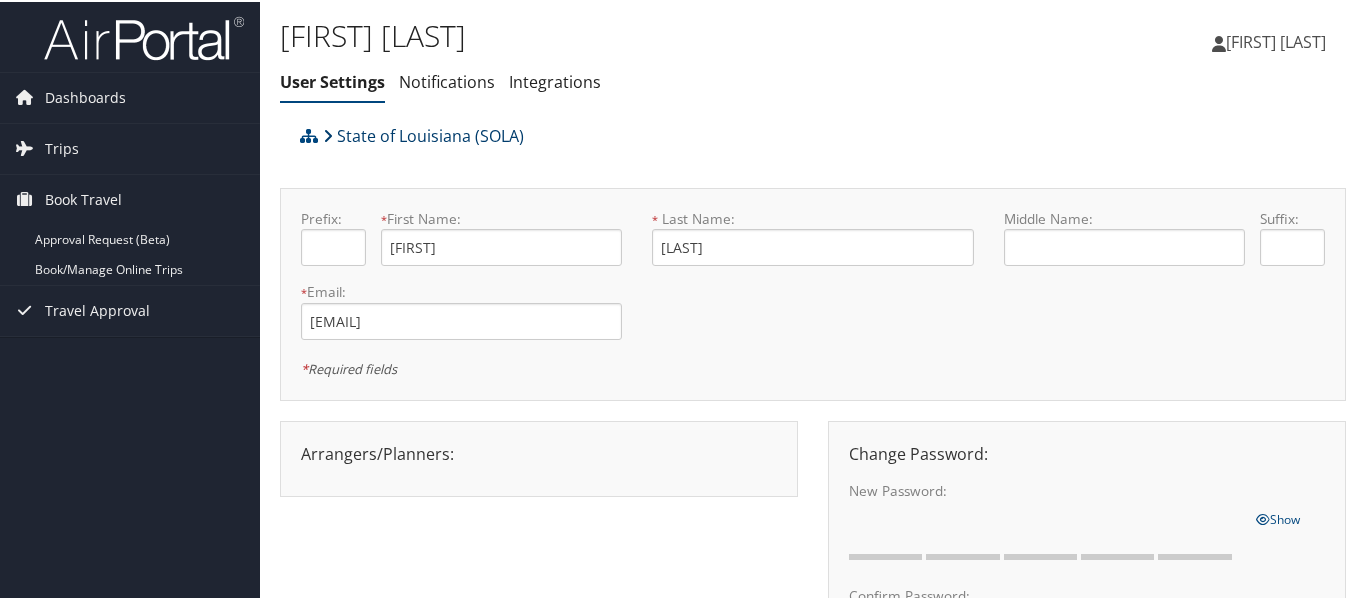 click on "State of Louisiana (SOLA)" at bounding box center [423, 134] 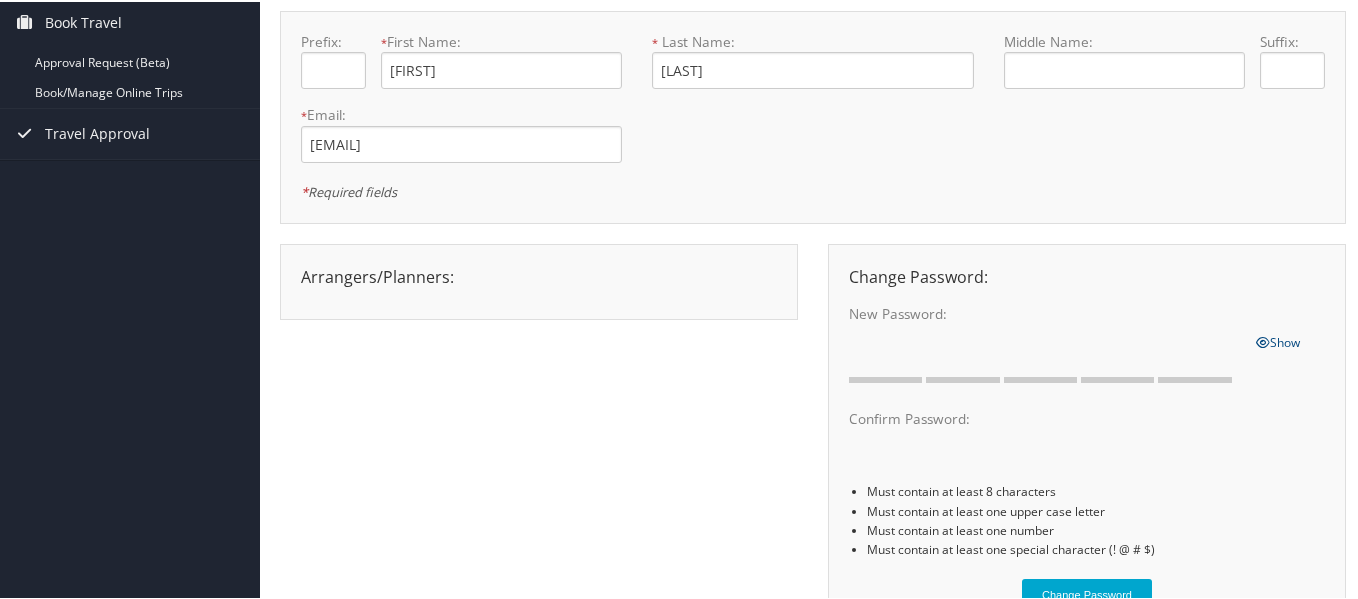 scroll, scrollTop: 0, scrollLeft: 0, axis: both 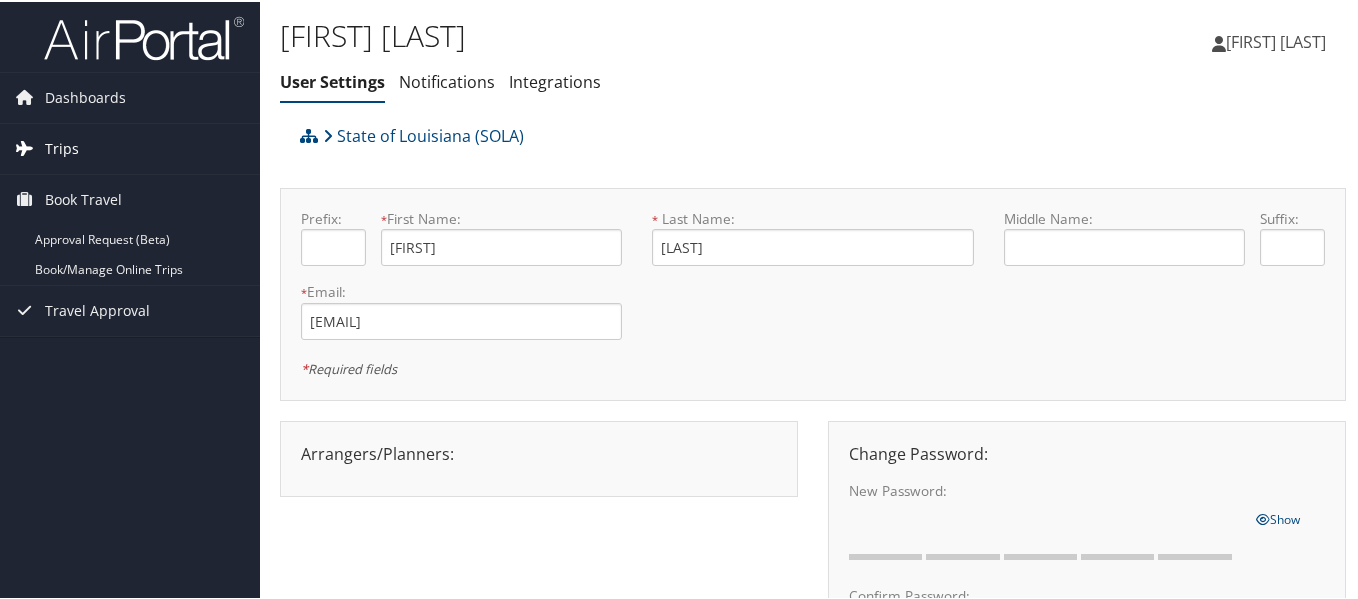 click on "Trips" at bounding box center (62, 147) 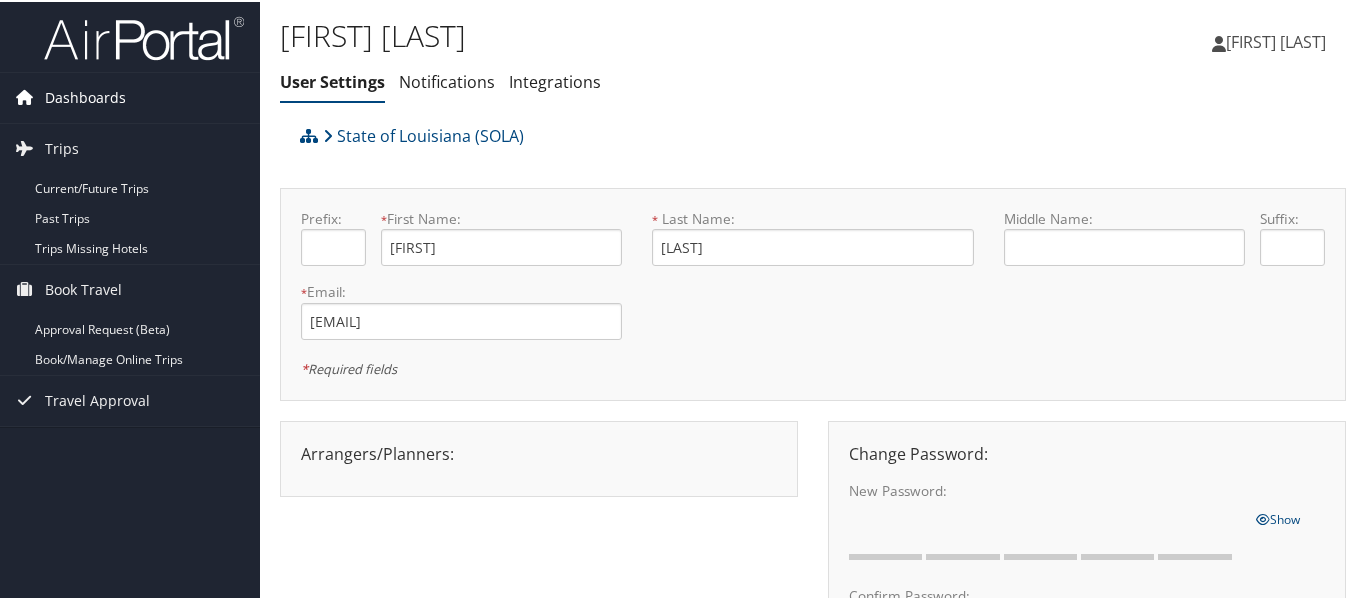 click on "Dashboards" at bounding box center (85, 96) 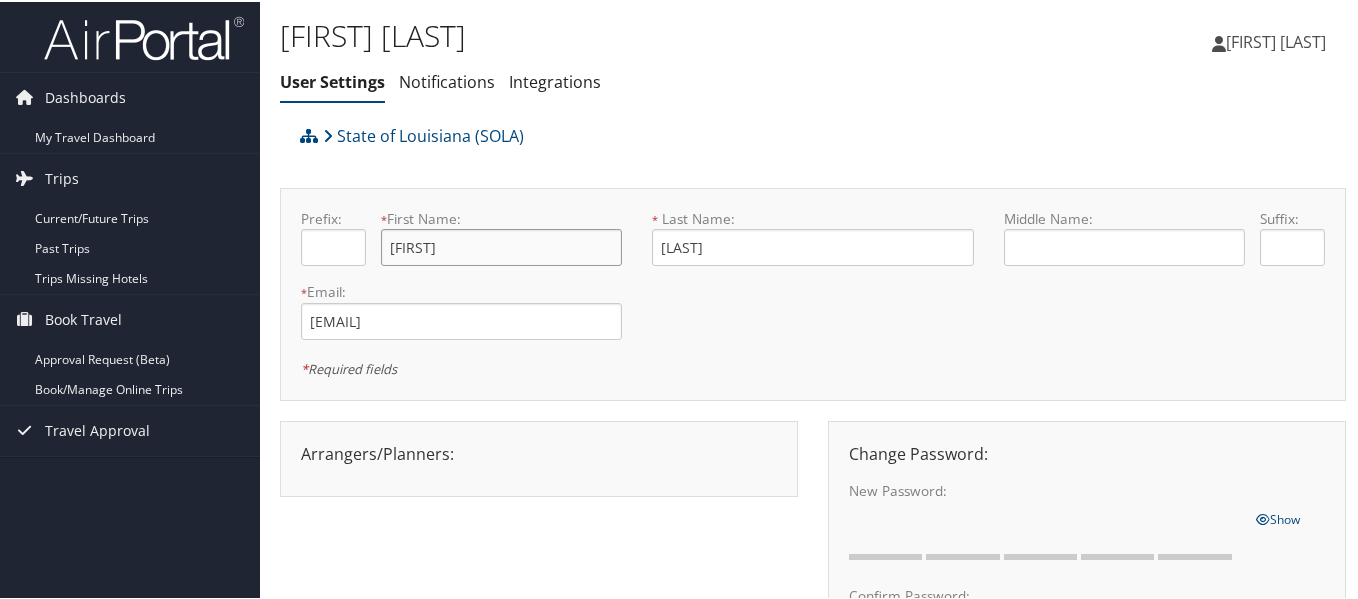 click on "Sercan" at bounding box center (501, 245) 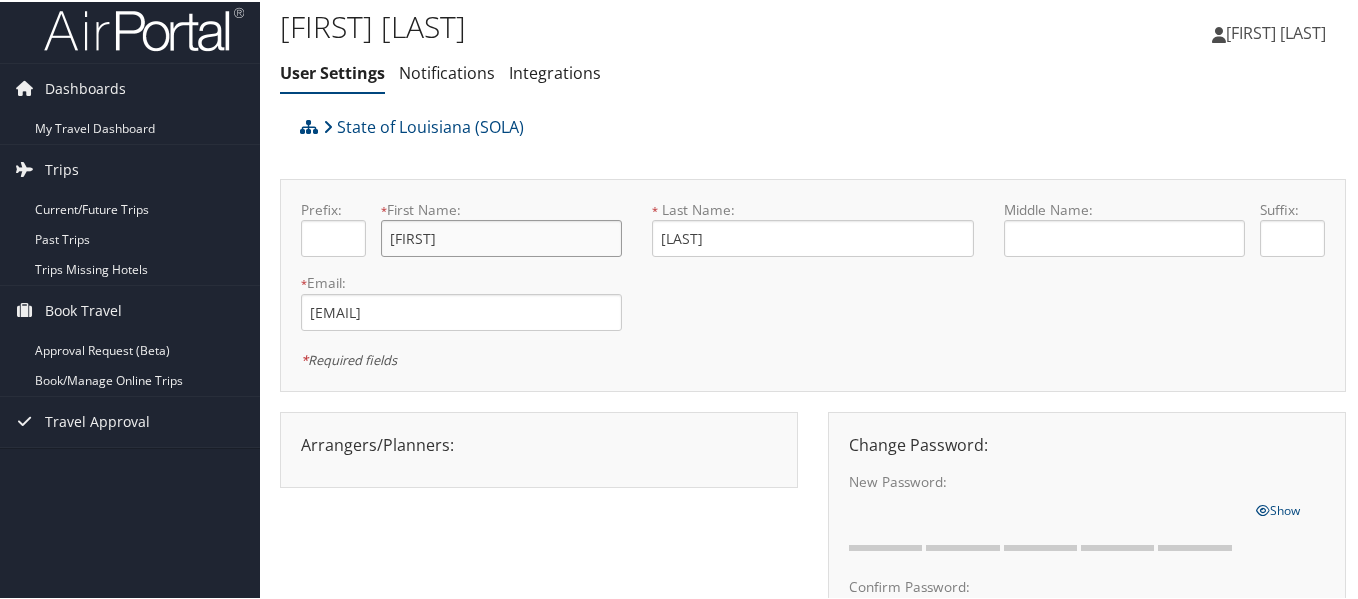 scroll, scrollTop: 0, scrollLeft: 0, axis: both 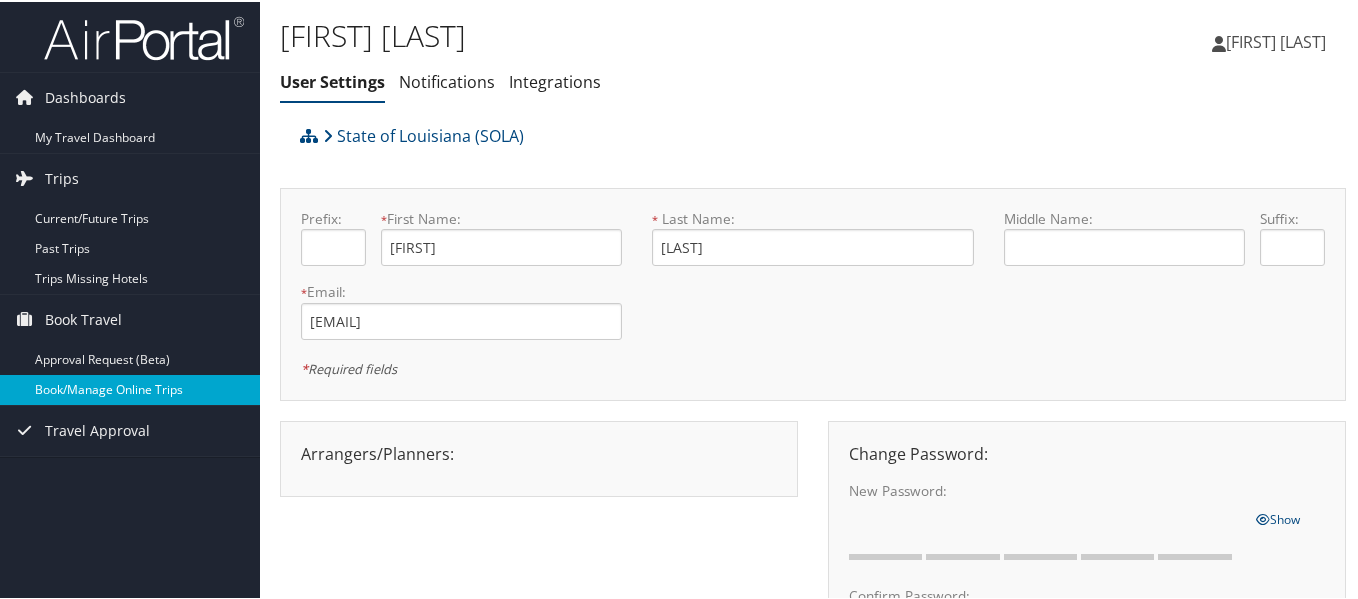 click on "Book/Manage Online Trips" at bounding box center [130, 388] 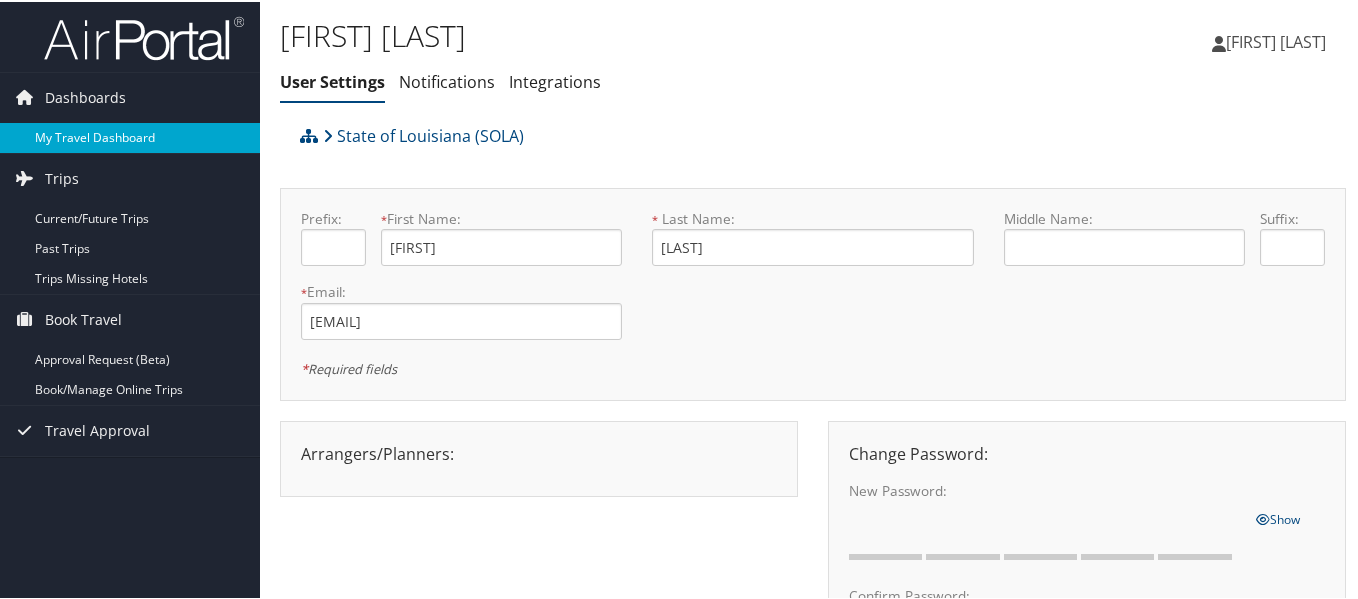 click on "My Travel Dashboard" at bounding box center [130, 136] 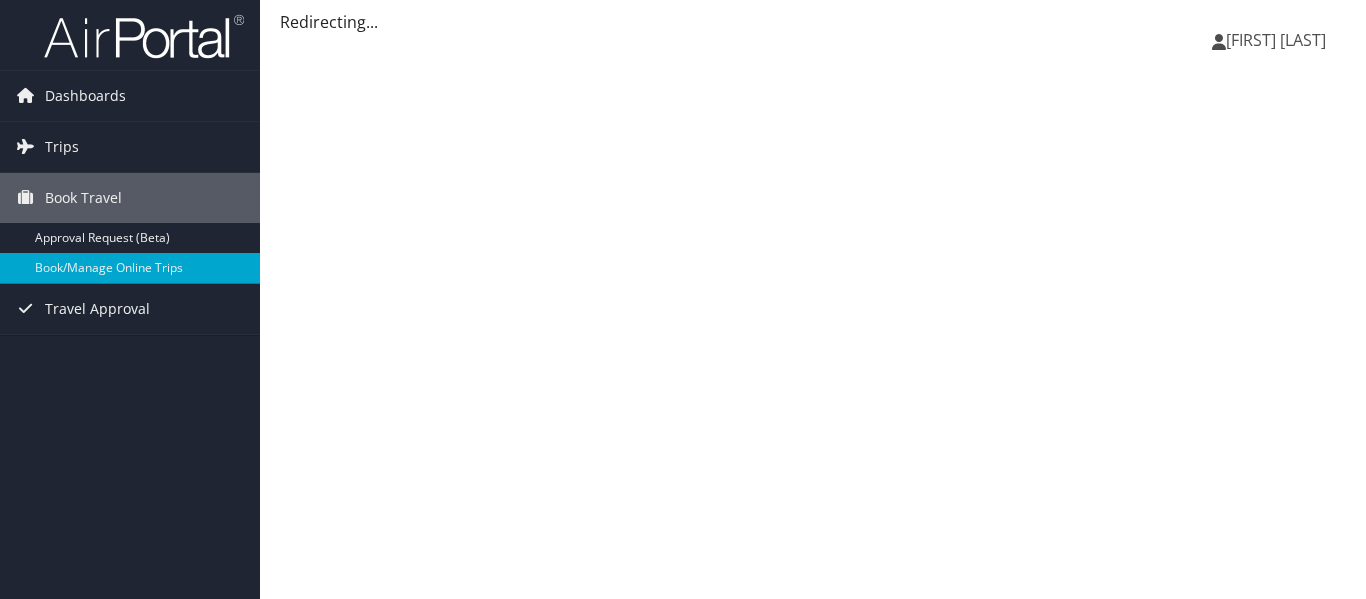 scroll, scrollTop: 0, scrollLeft: 0, axis: both 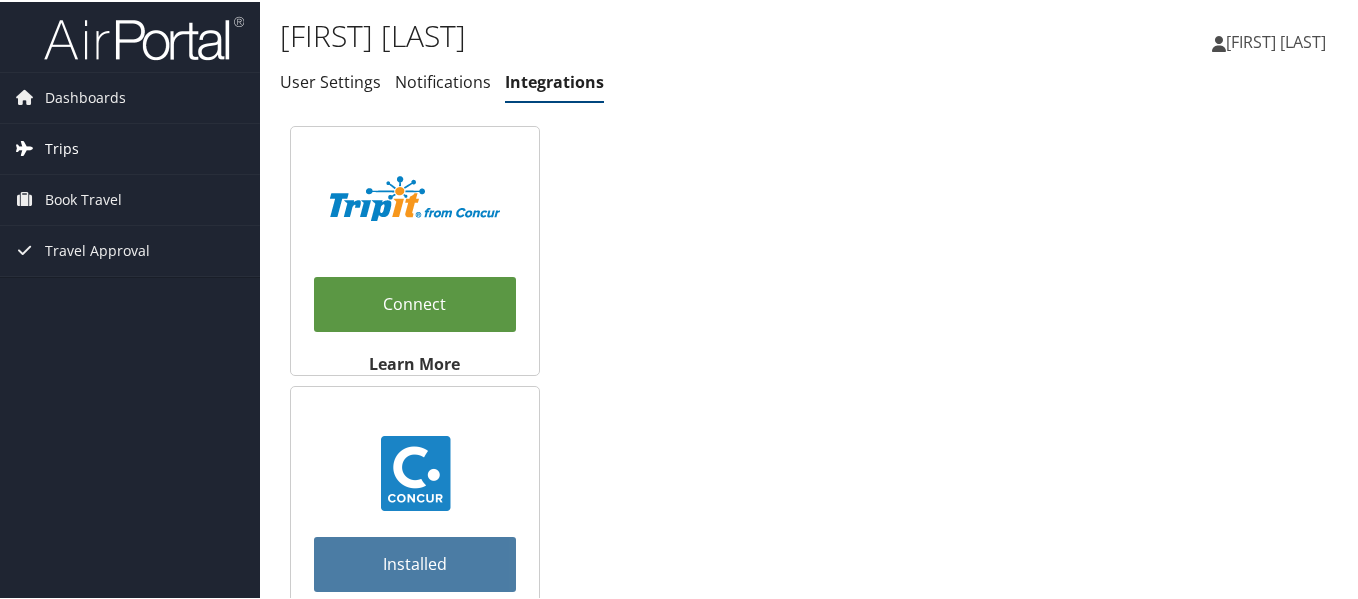 click on "Trips" at bounding box center (130, 147) 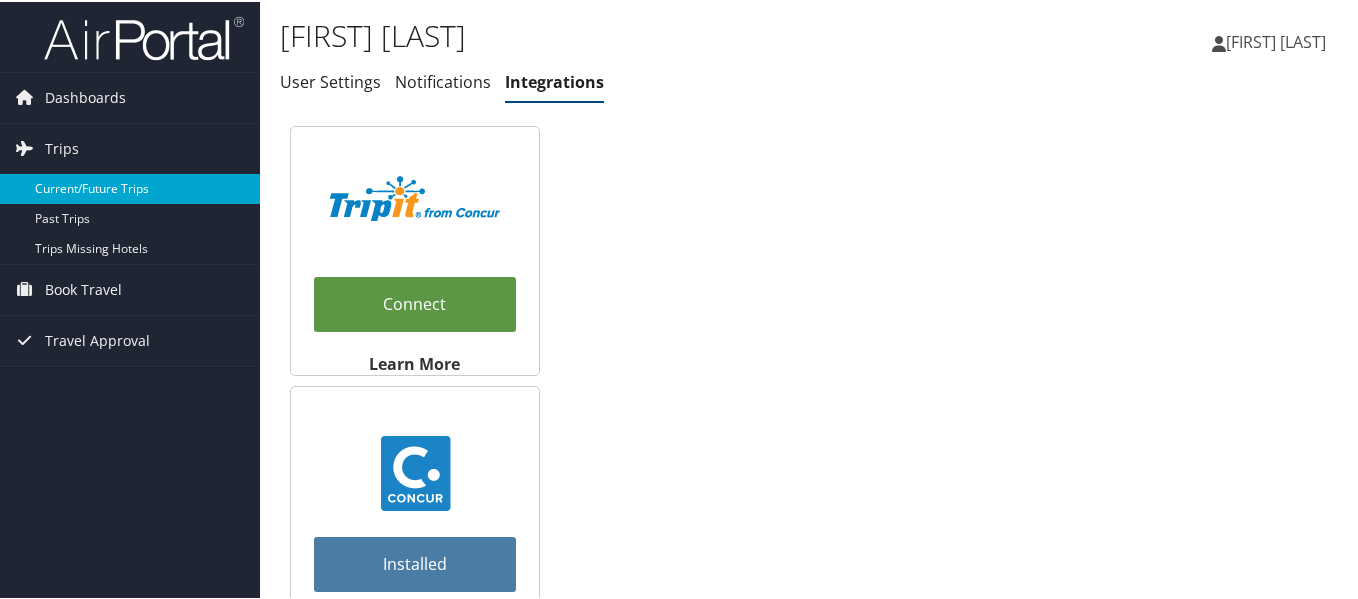 click on "Current/Future Trips" at bounding box center (130, 187) 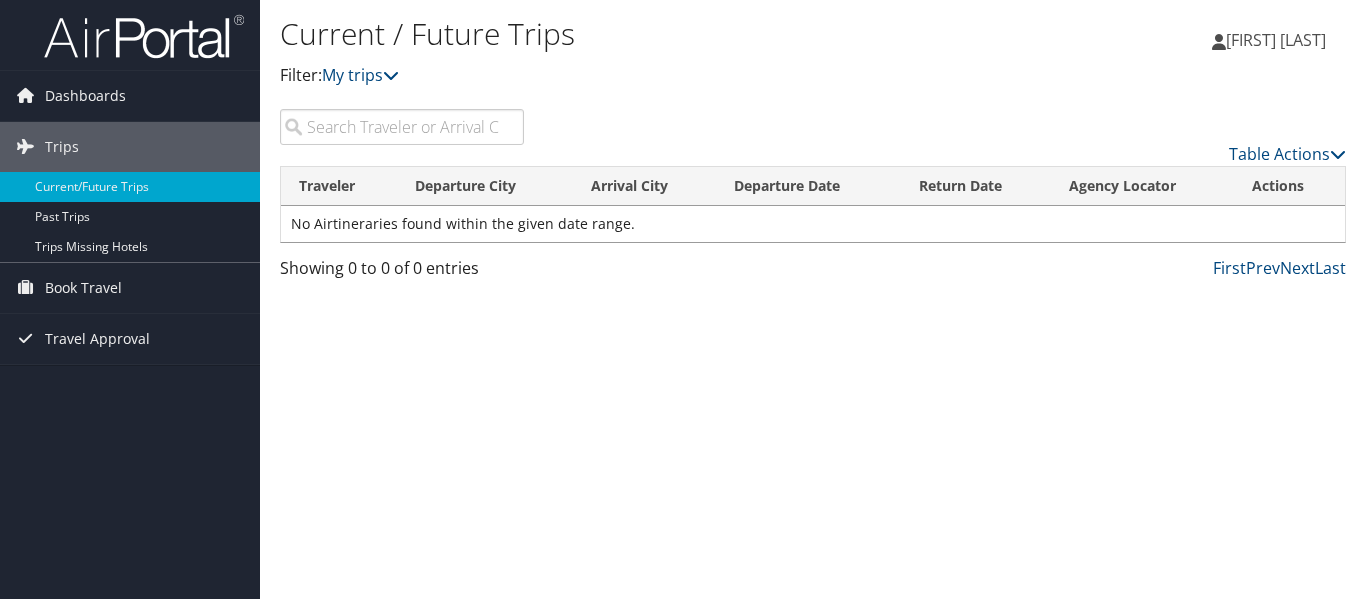 scroll, scrollTop: 0, scrollLeft: 0, axis: both 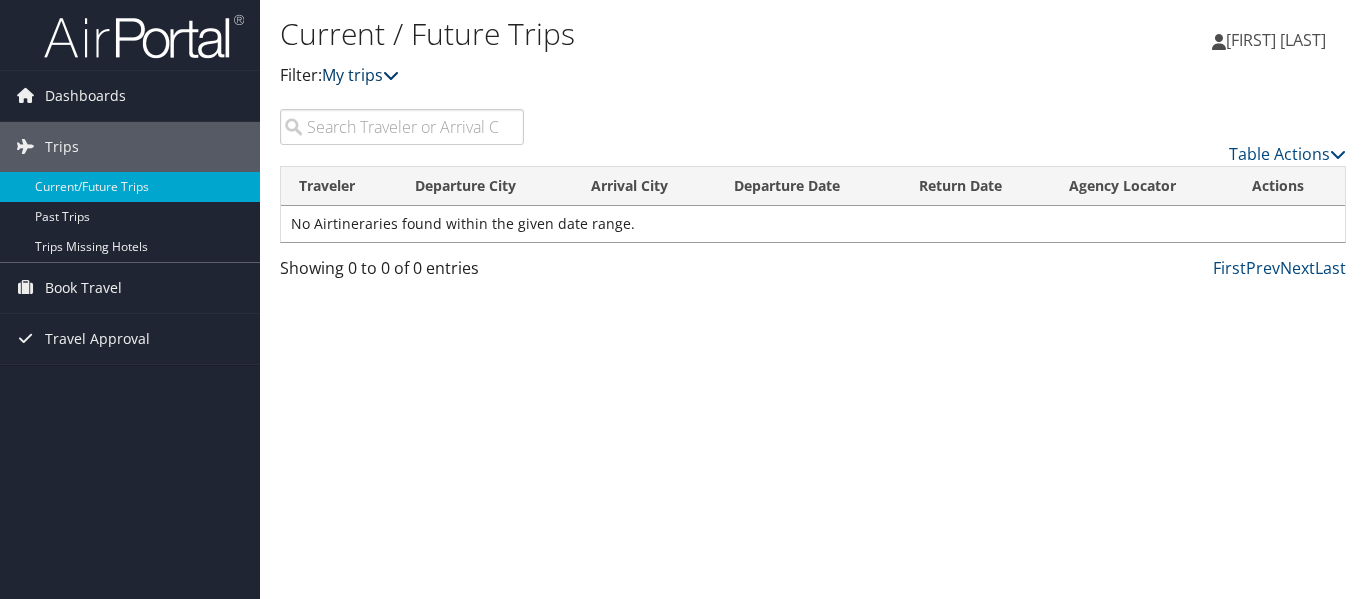click at bounding box center [391, 75] 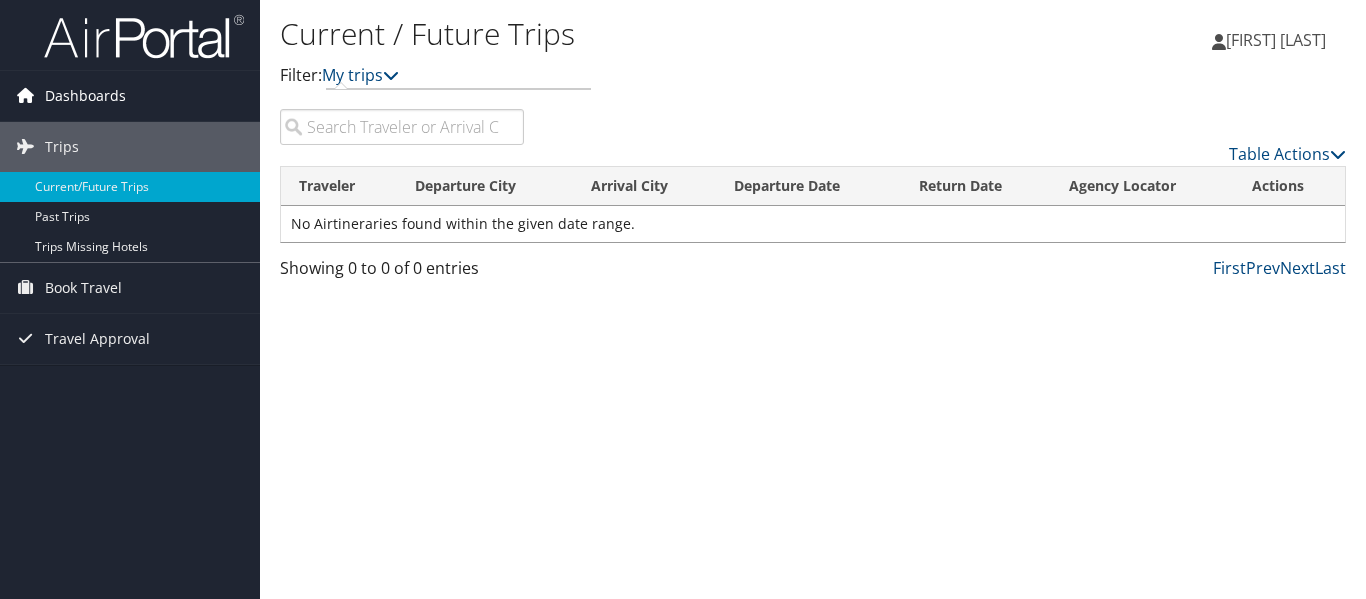 click on "Dashboards" at bounding box center [85, 96] 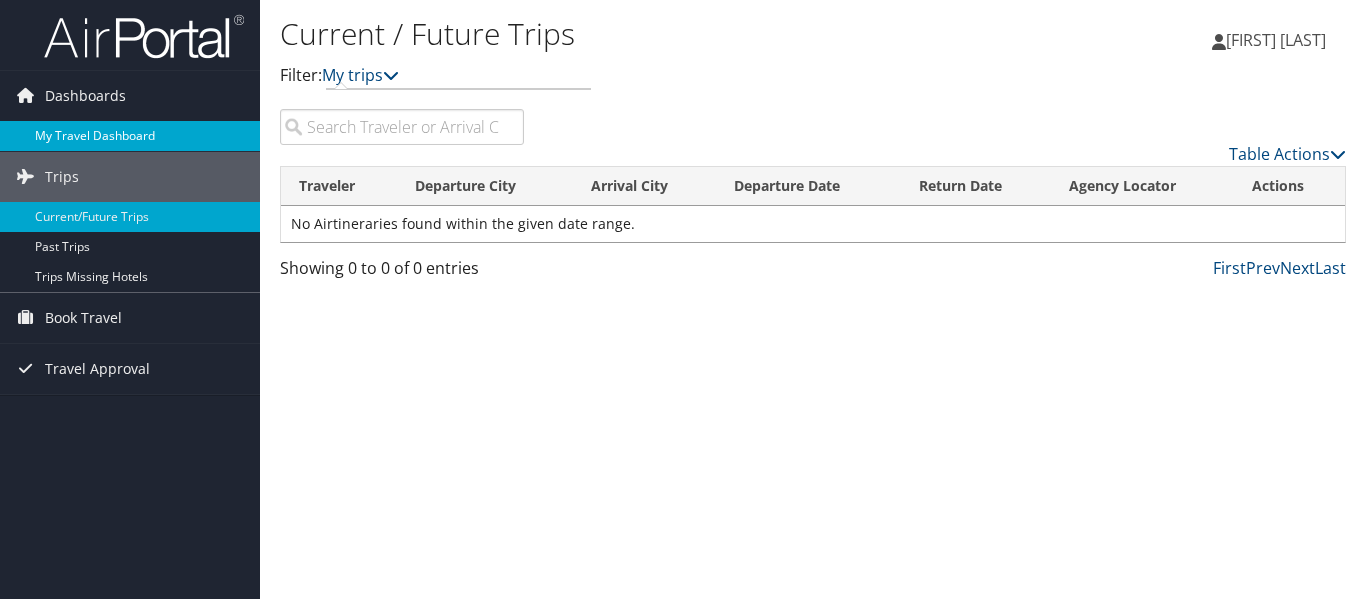 click on "My Travel Dashboard" at bounding box center (130, 136) 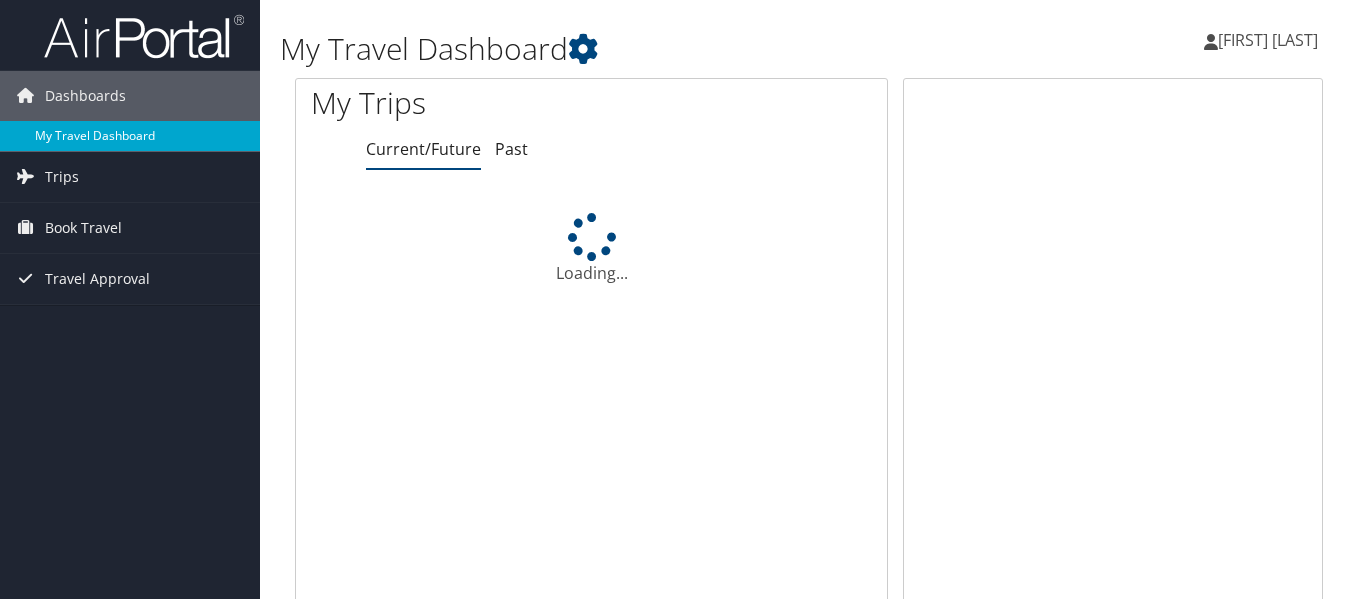 scroll, scrollTop: 0, scrollLeft: 0, axis: both 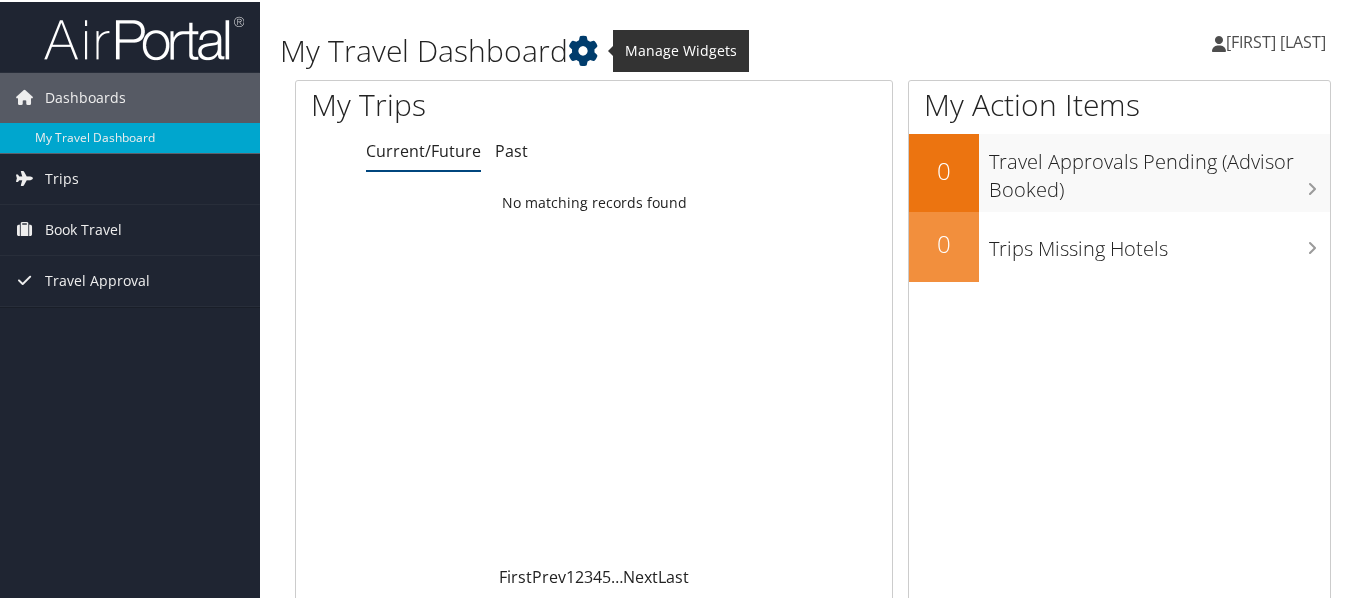 click at bounding box center [583, 49] 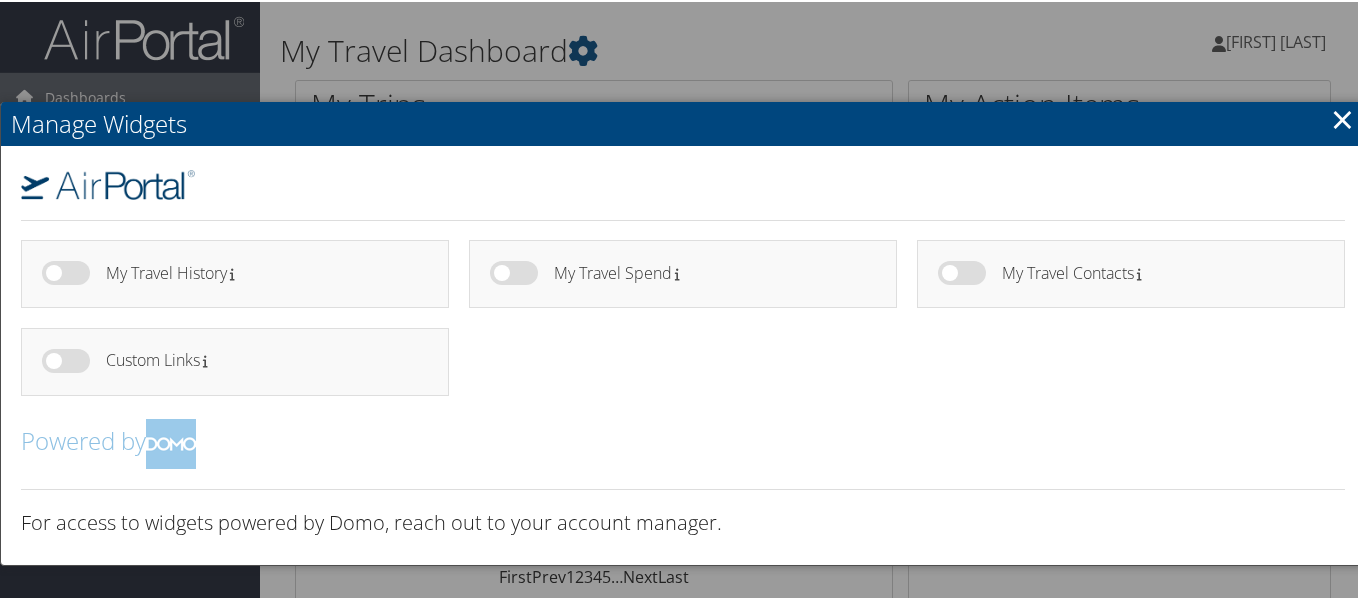 click at bounding box center (683, 299) 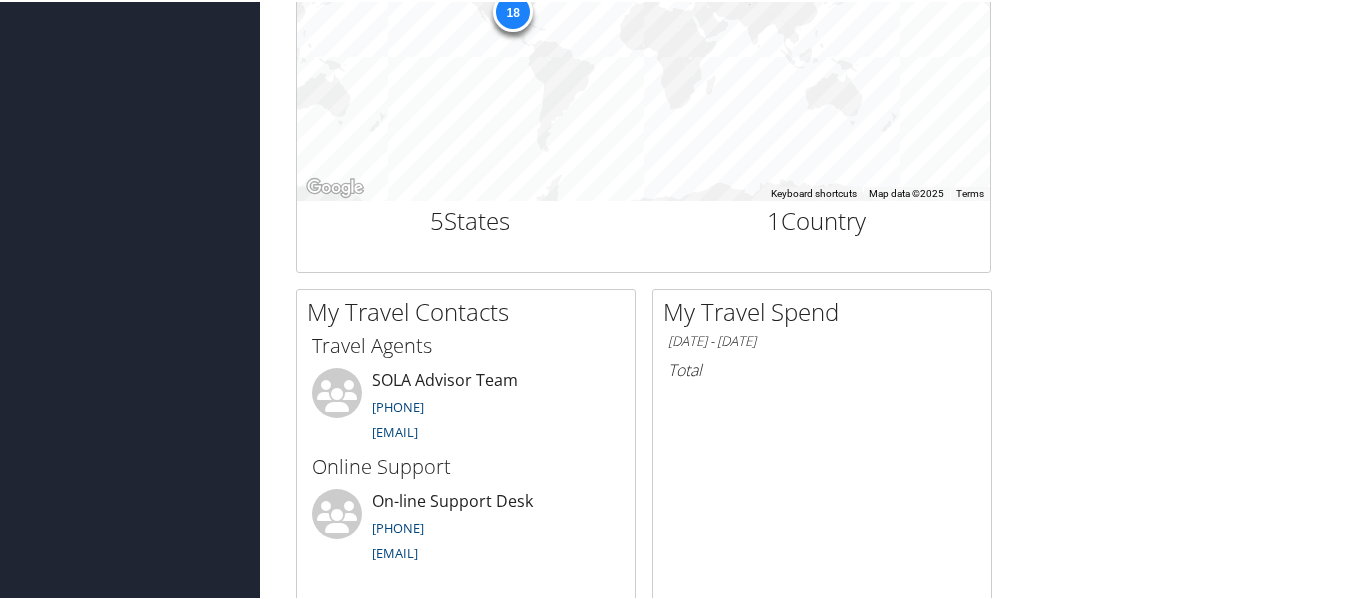 scroll, scrollTop: 958, scrollLeft: 0, axis: vertical 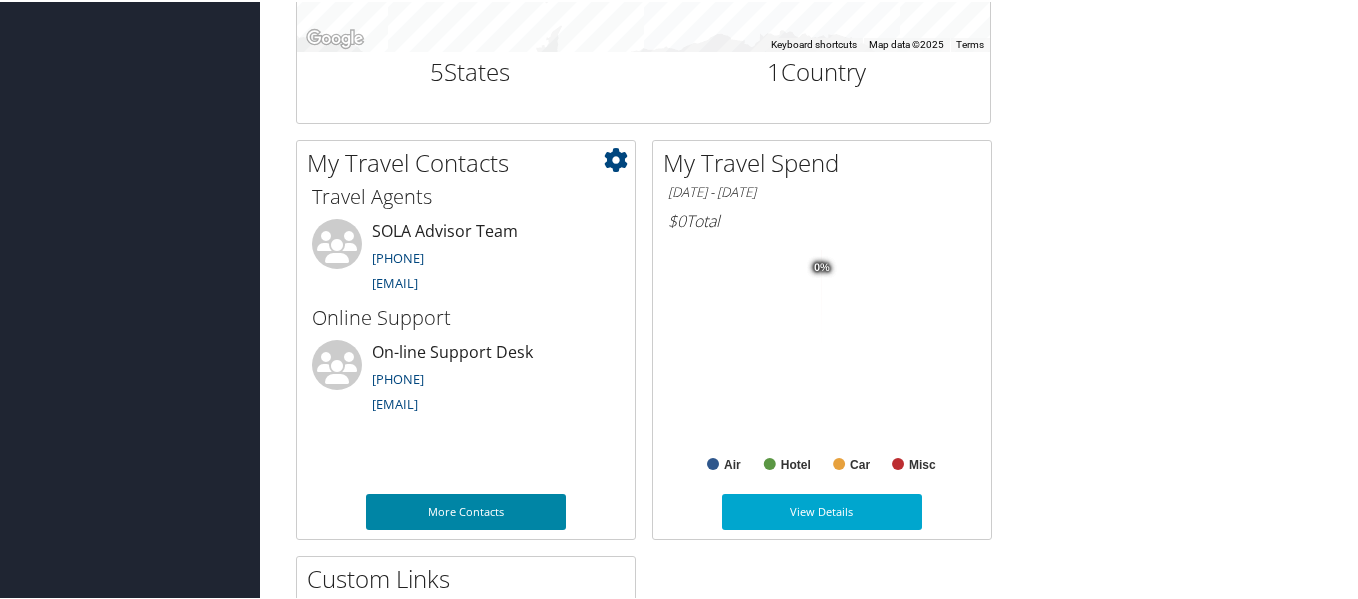 click on "More Contacts" at bounding box center [466, 510] 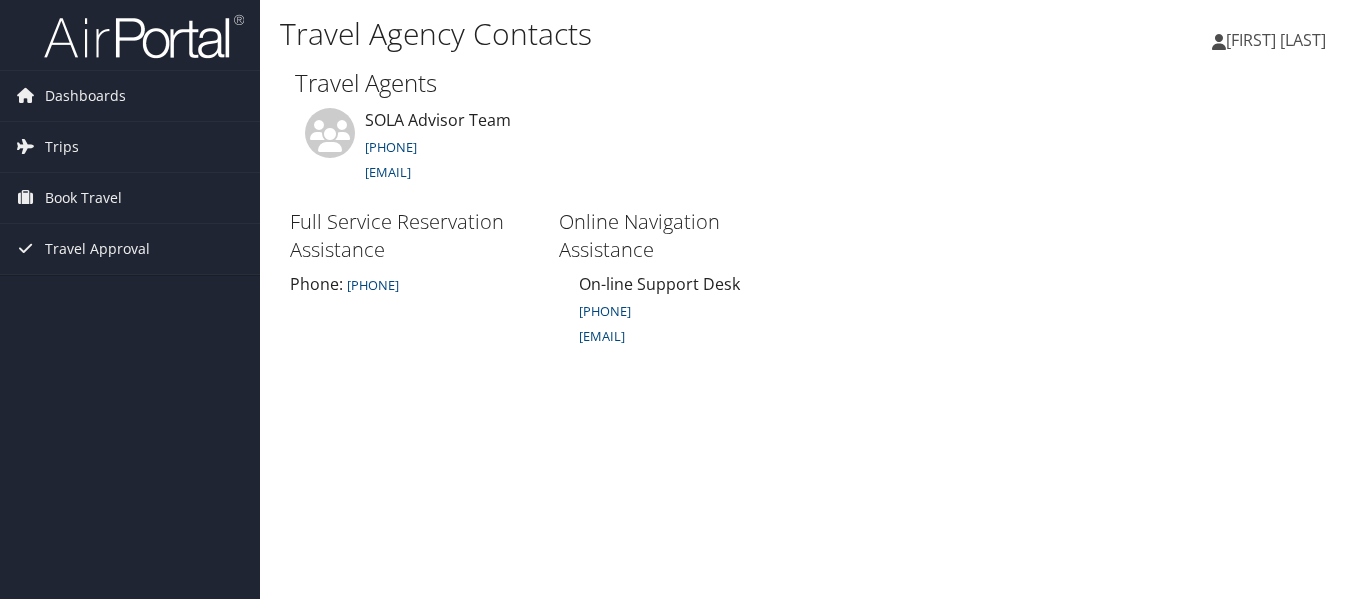 scroll, scrollTop: 0, scrollLeft: 0, axis: both 